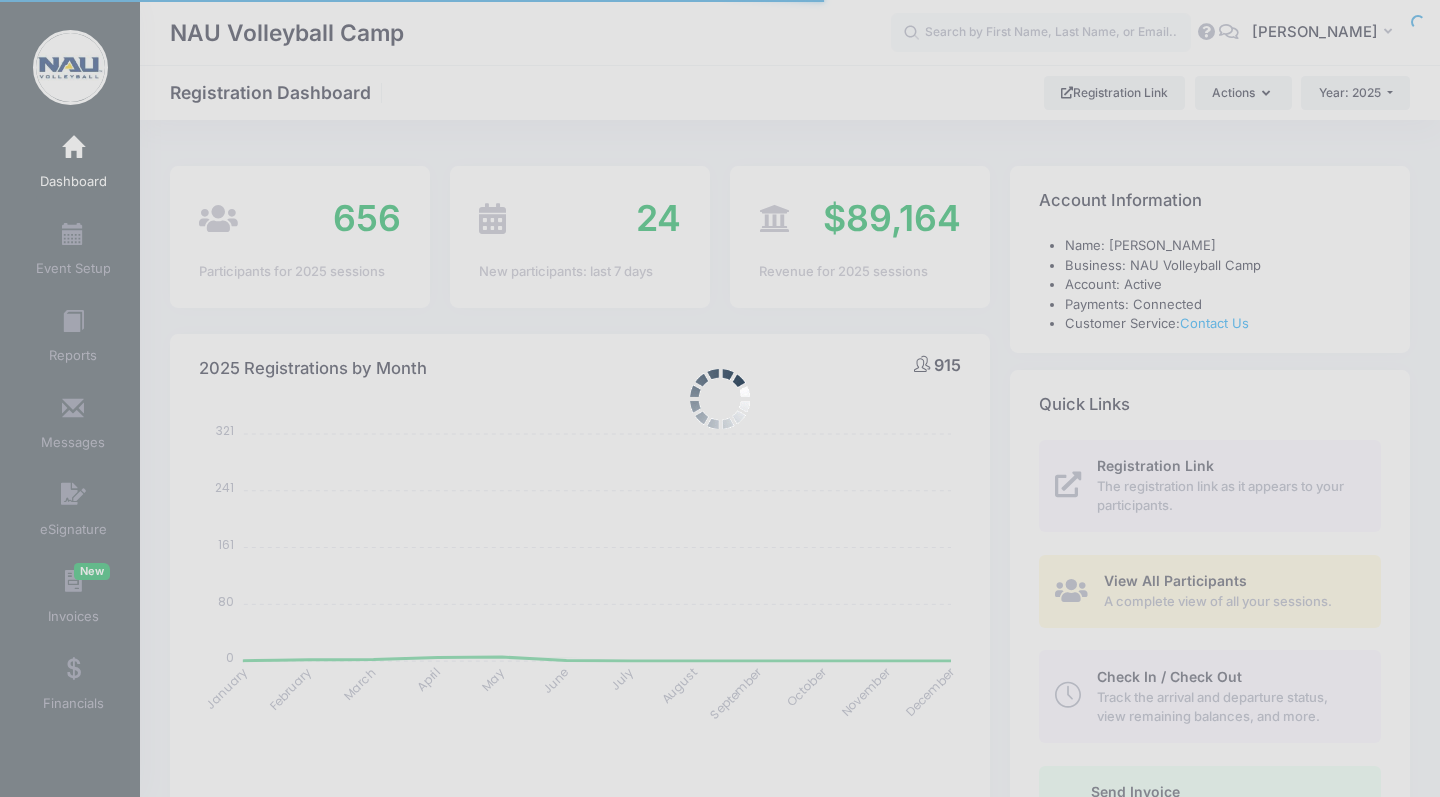 select 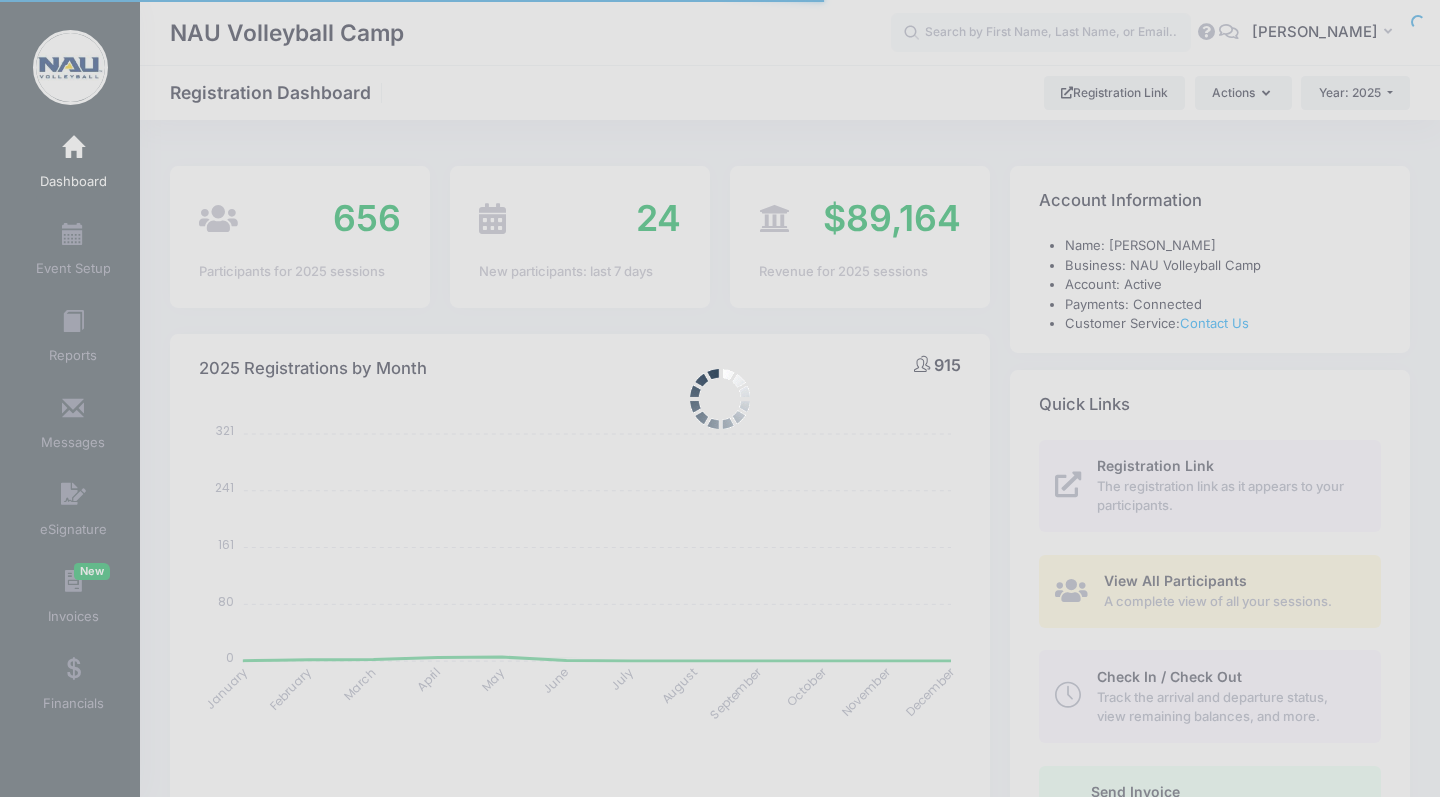 scroll, scrollTop: 0, scrollLeft: 0, axis: both 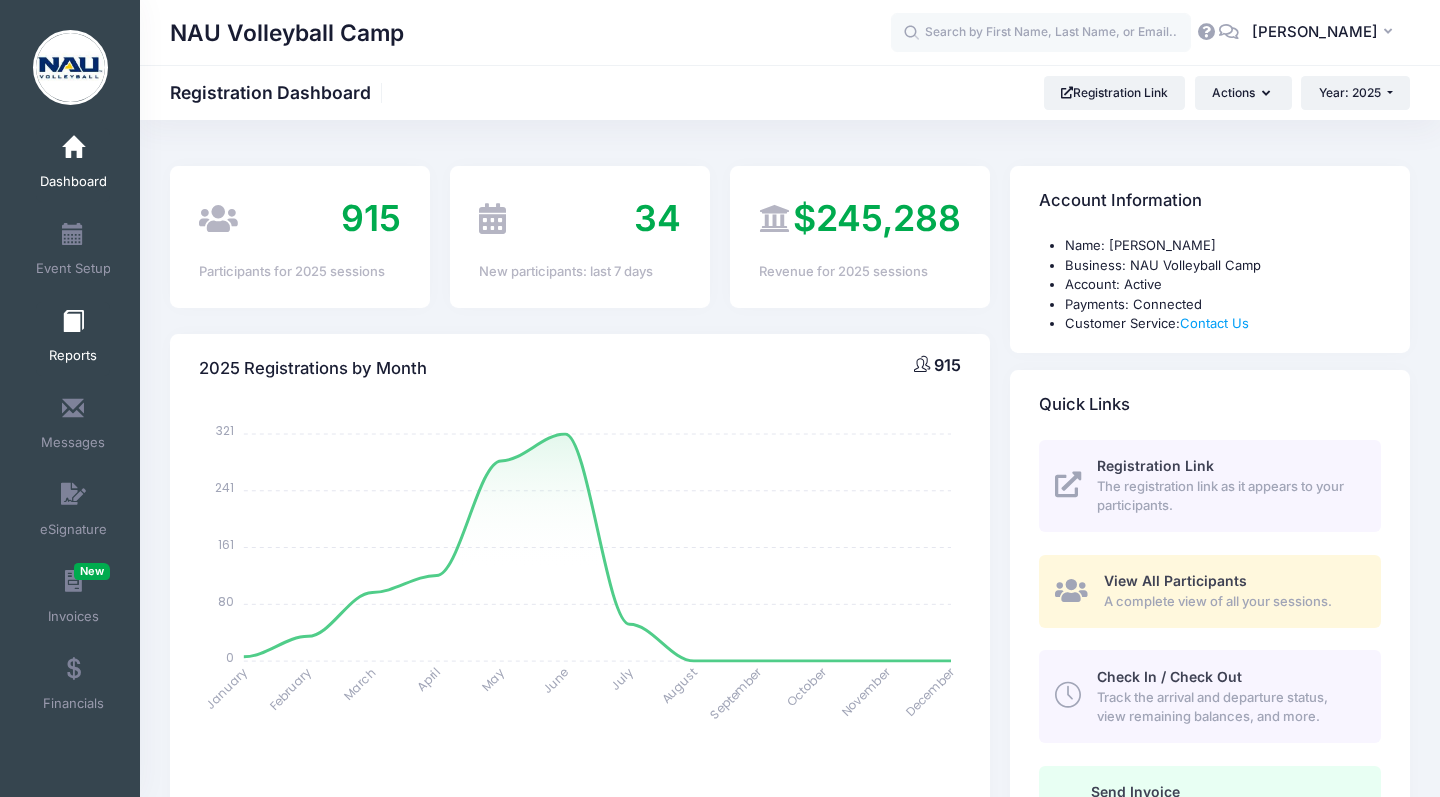 click on "Reports" at bounding box center [73, 339] 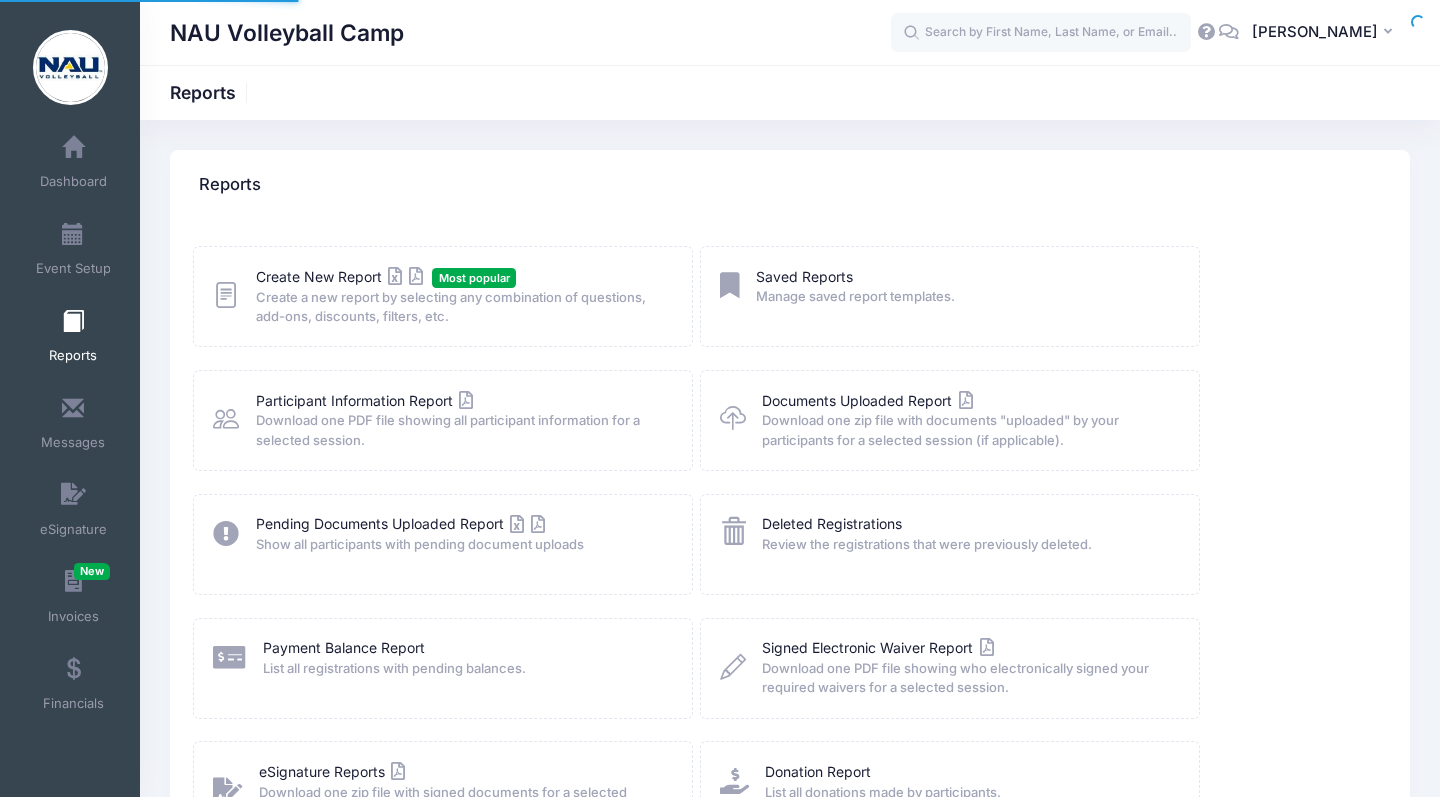 scroll, scrollTop: 0, scrollLeft: 0, axis: both 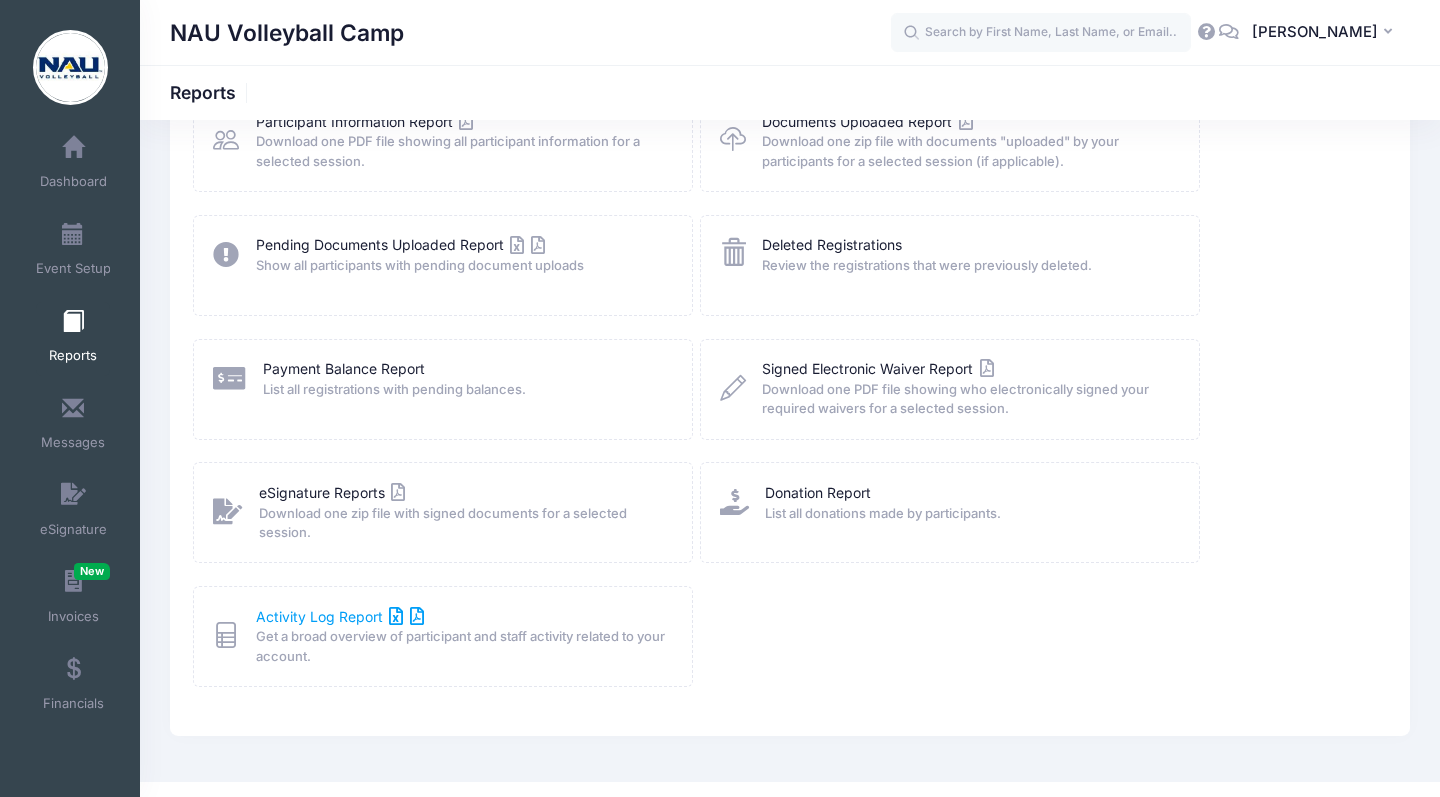 click on "Activity Log Report" at bounding box center [340, 616] 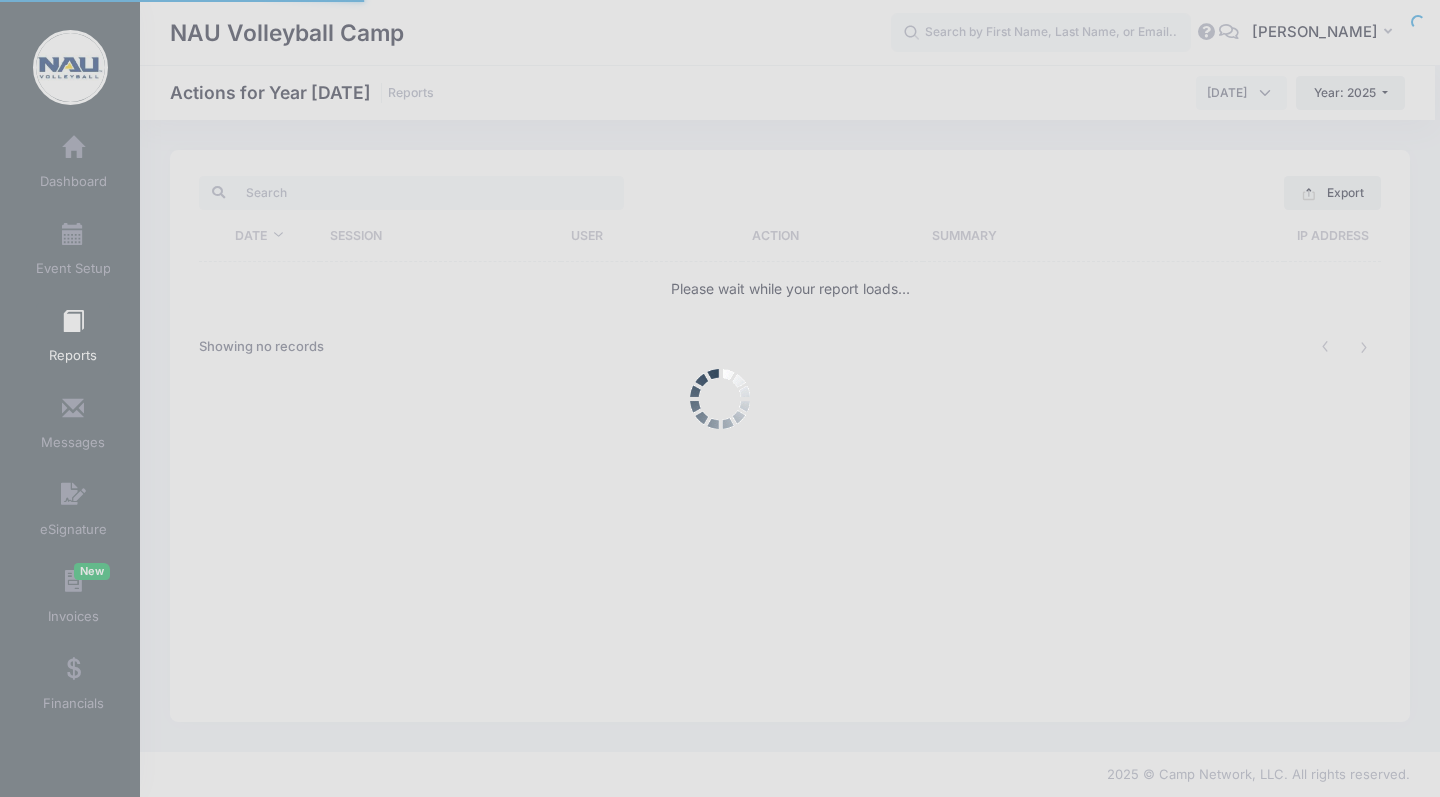 scroll, scrollTop: 0, scrollLeft: 0, axis: both 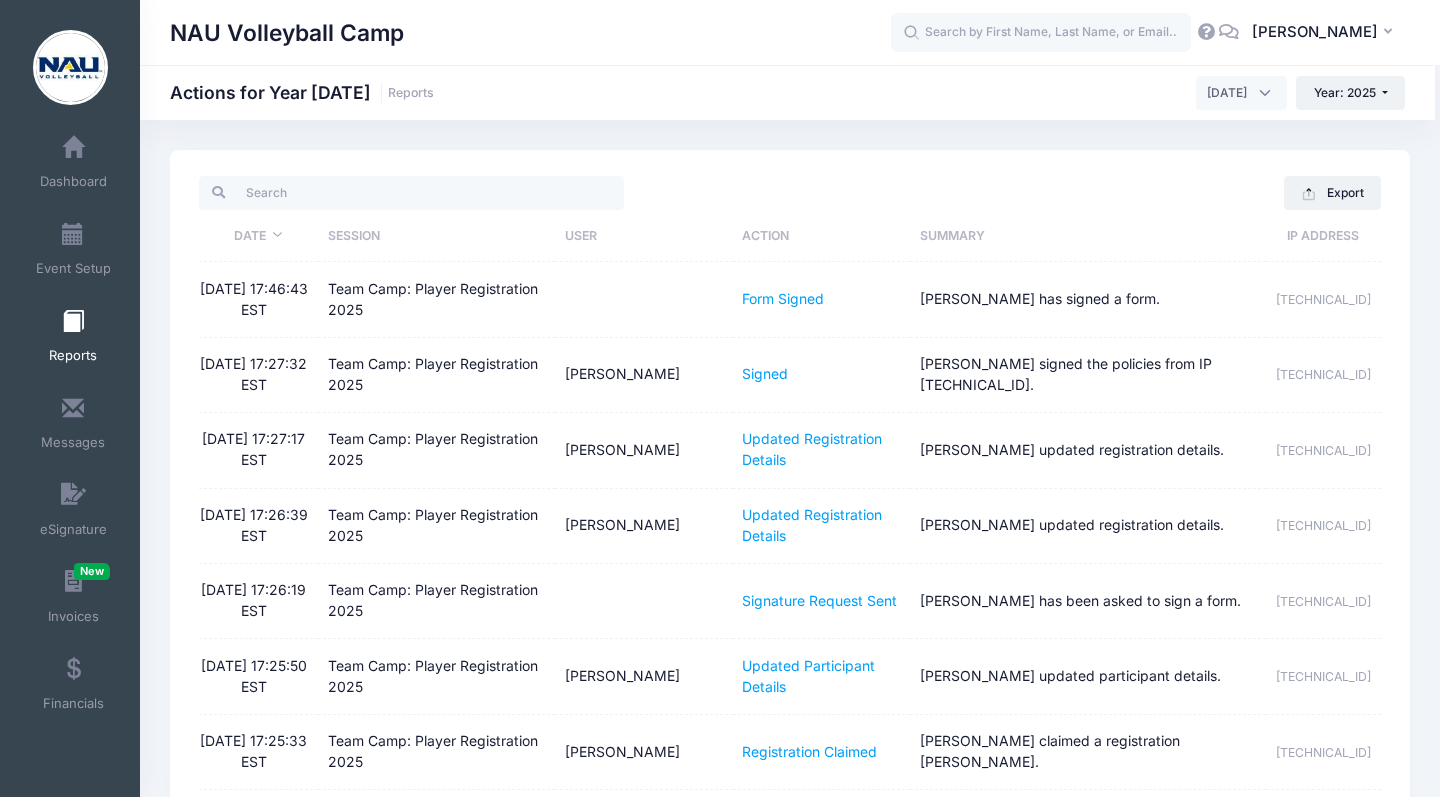click on "Reports" at bounding box center [73, 339] 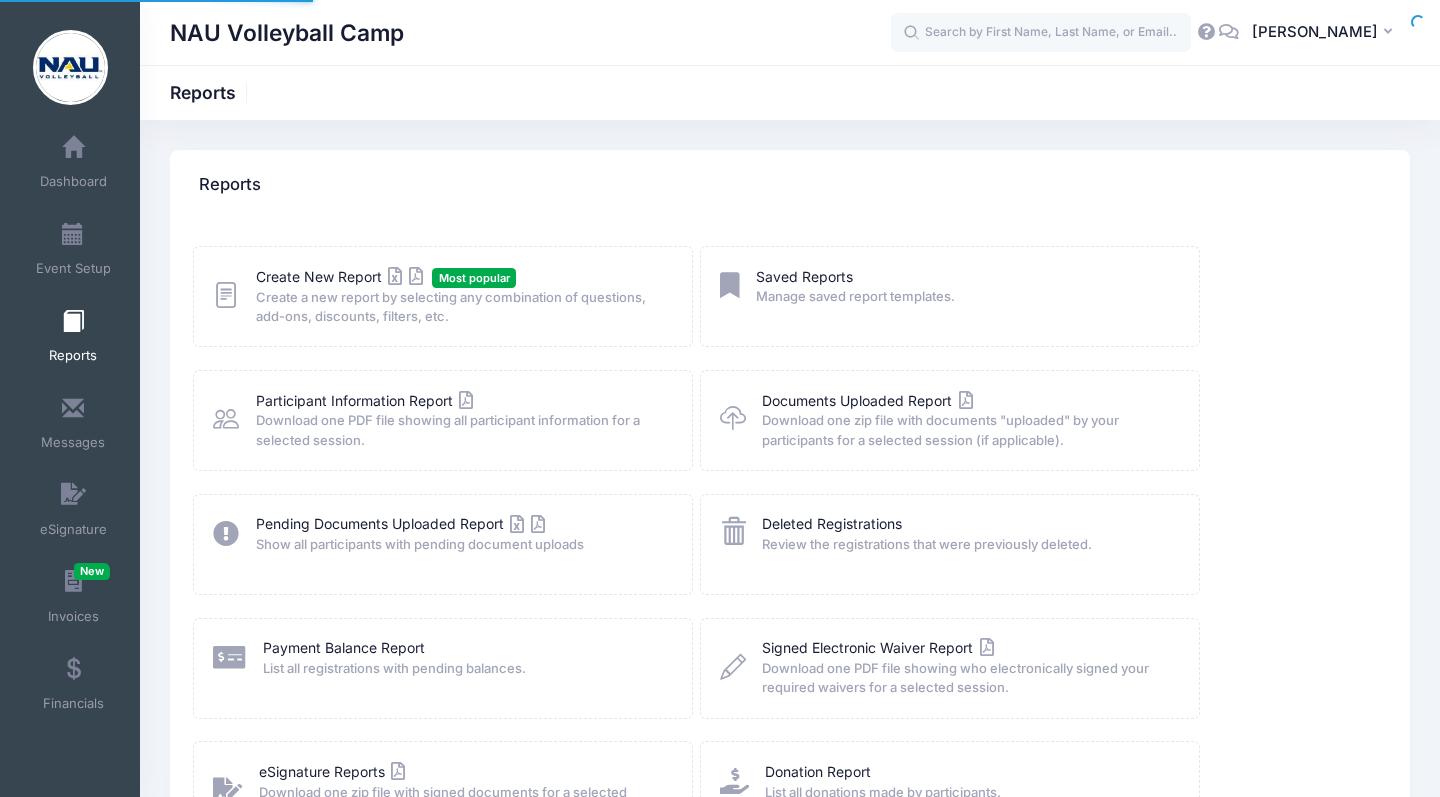 scroll, scrollTop: 0, scrollLeft: 0, axis: both 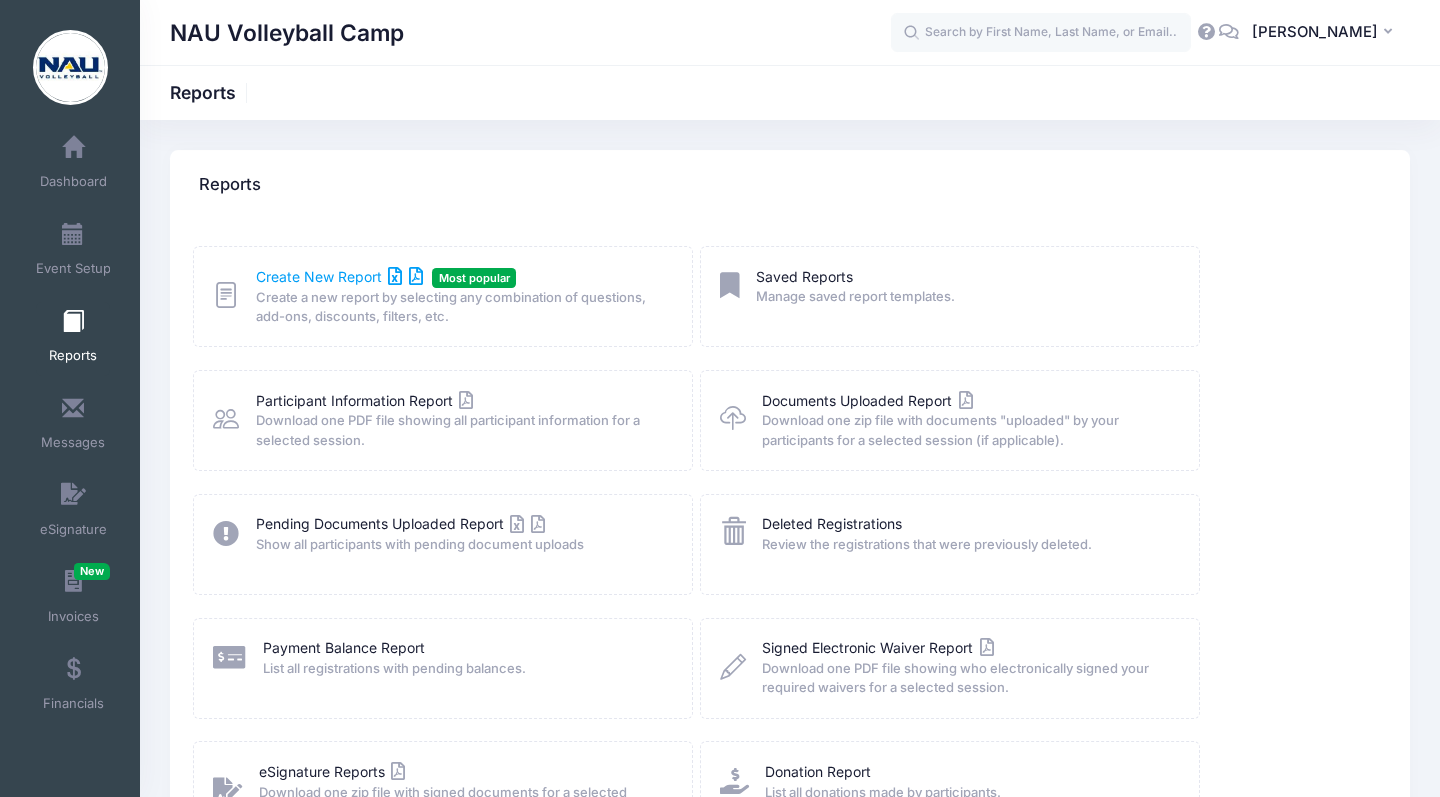 click on "Create New Report" at bounding box center [339, 276] 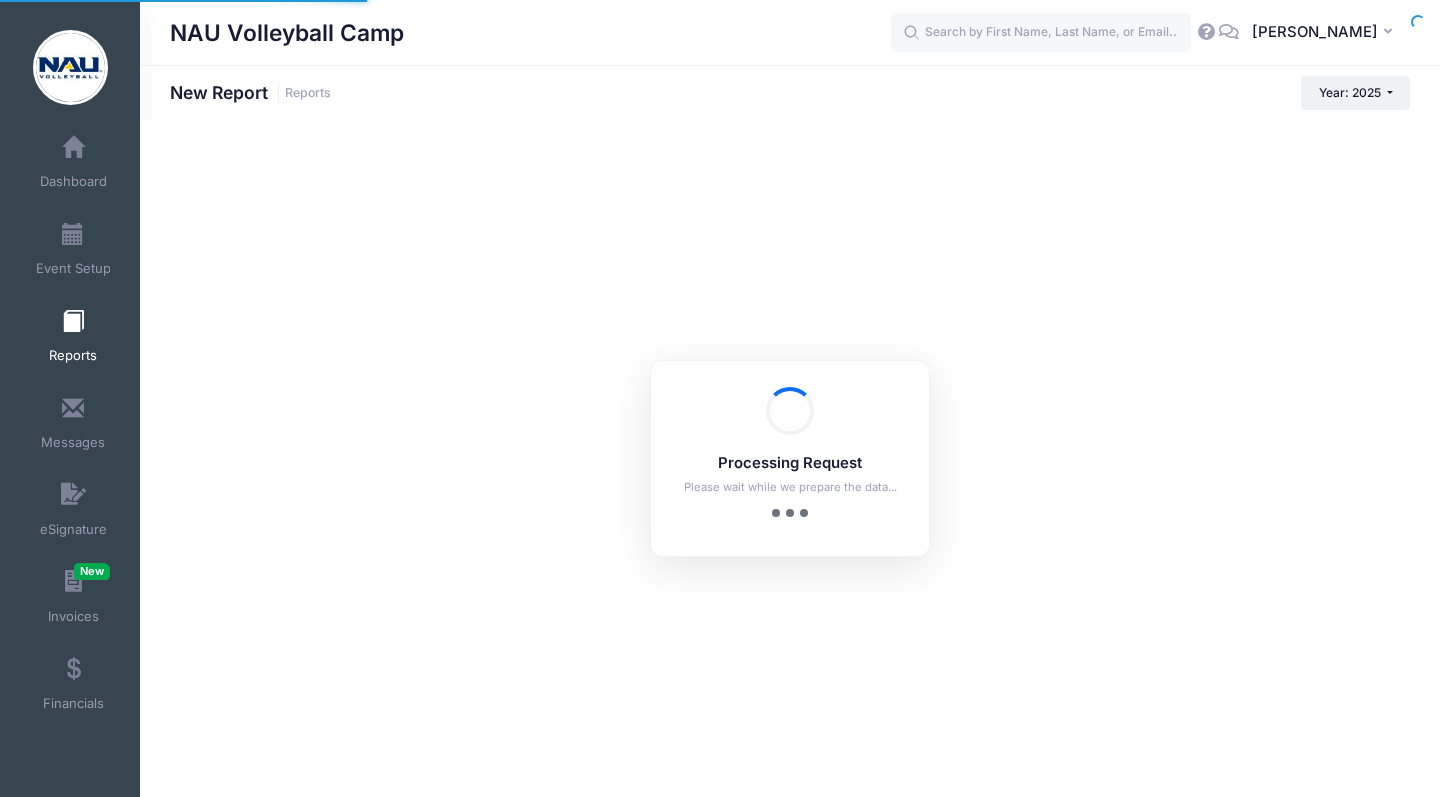 scroll, scrollTop: 0, scrollLeft: 0, axis: both 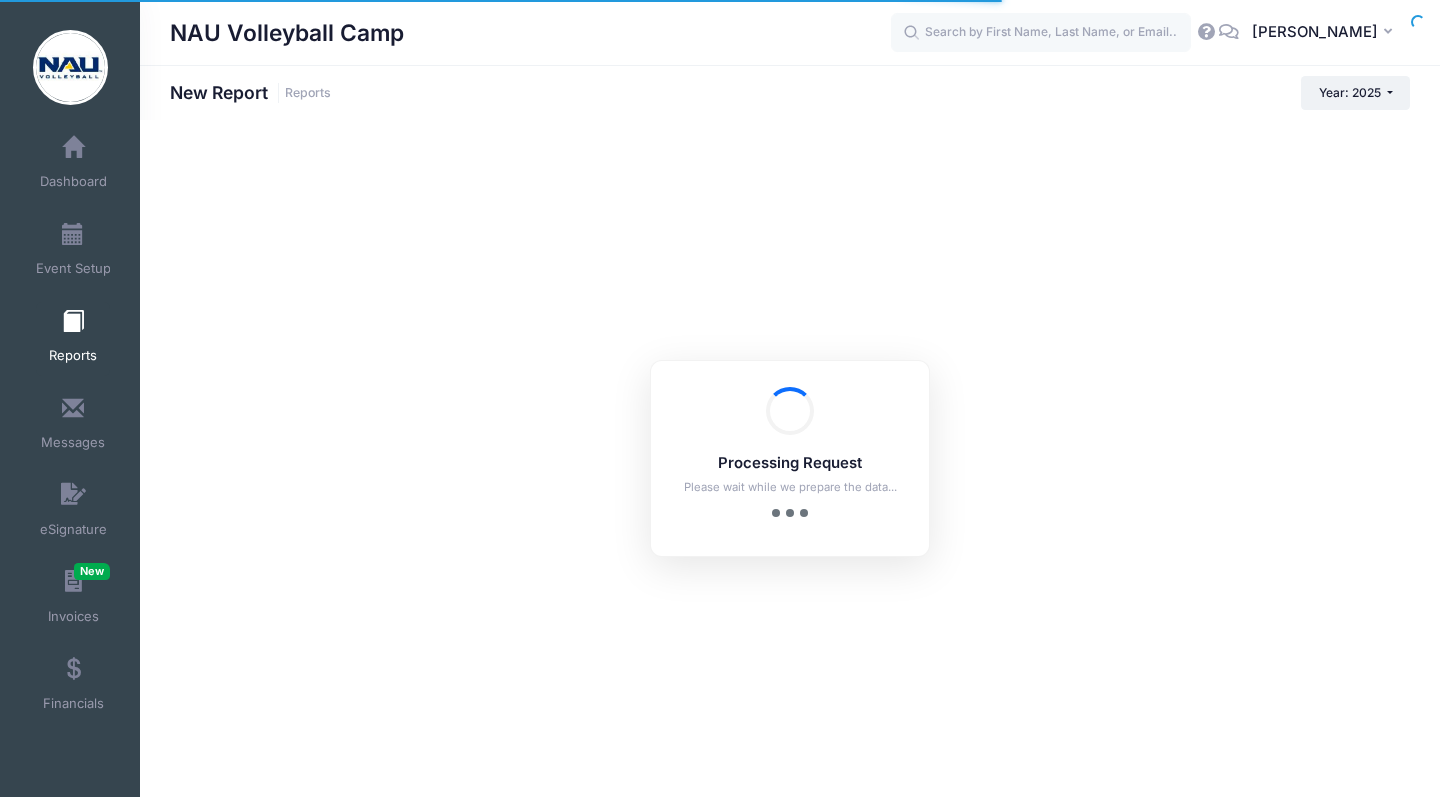 checkbox on "true" 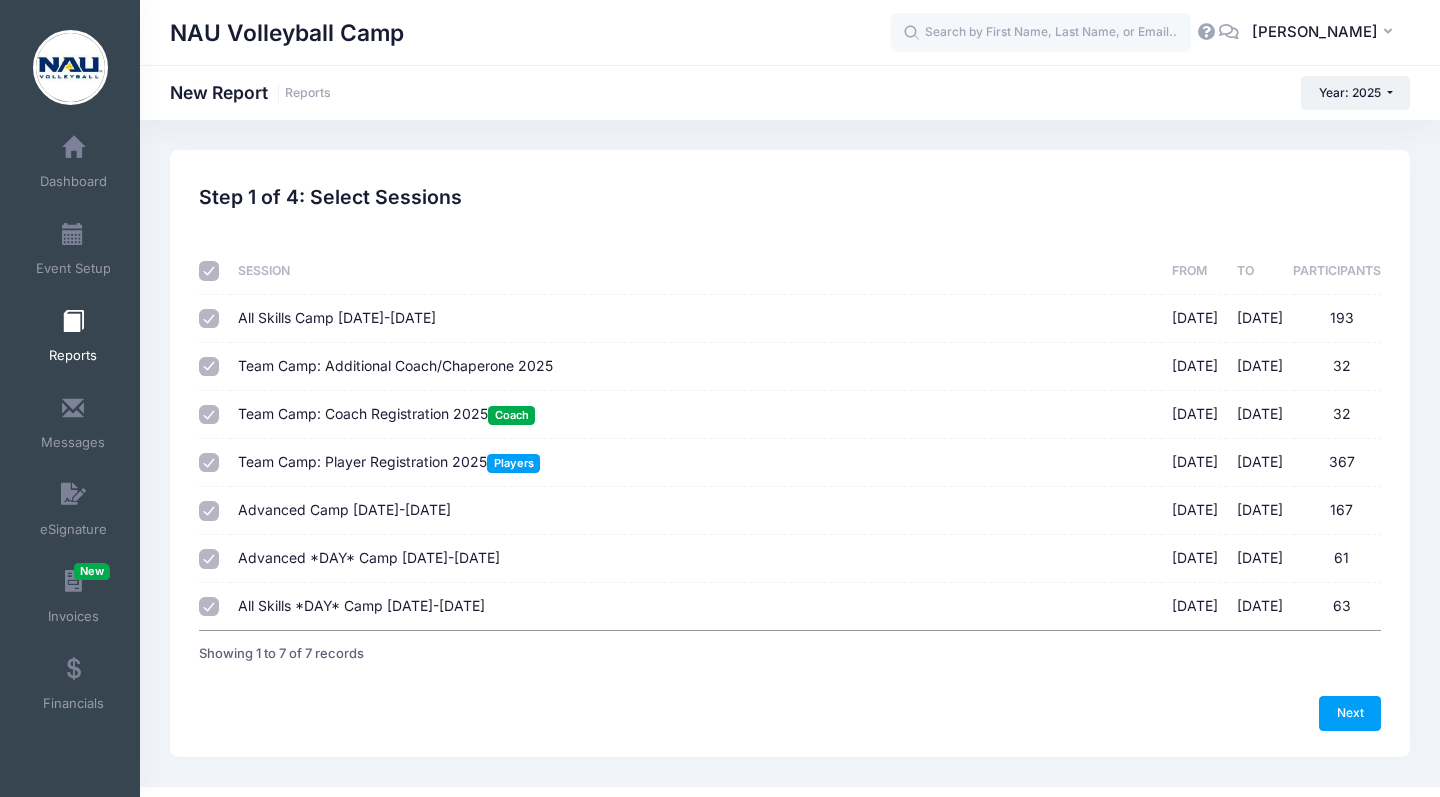 click at bounding box center (209, 271) 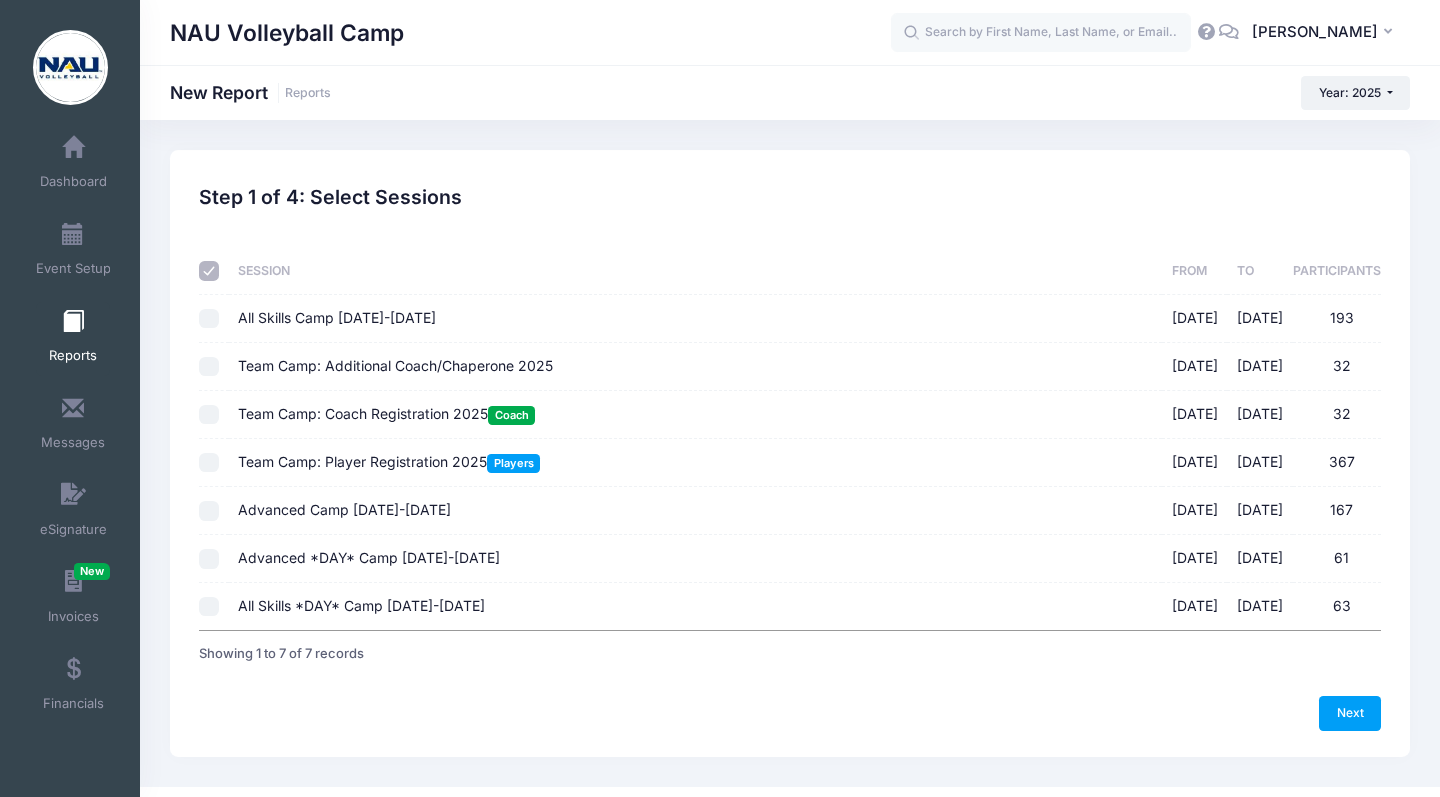 checkbox on "false" 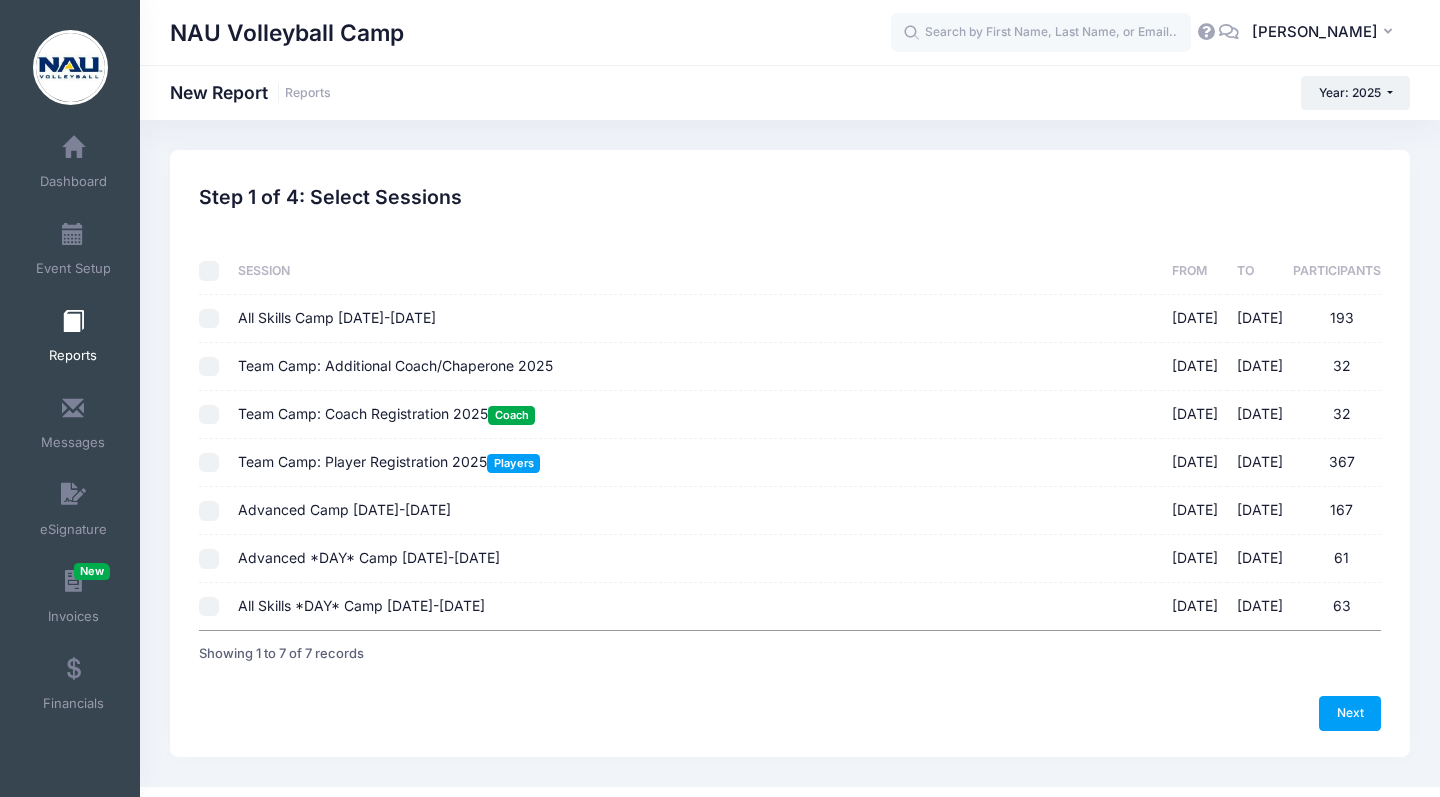checkbox on "false" 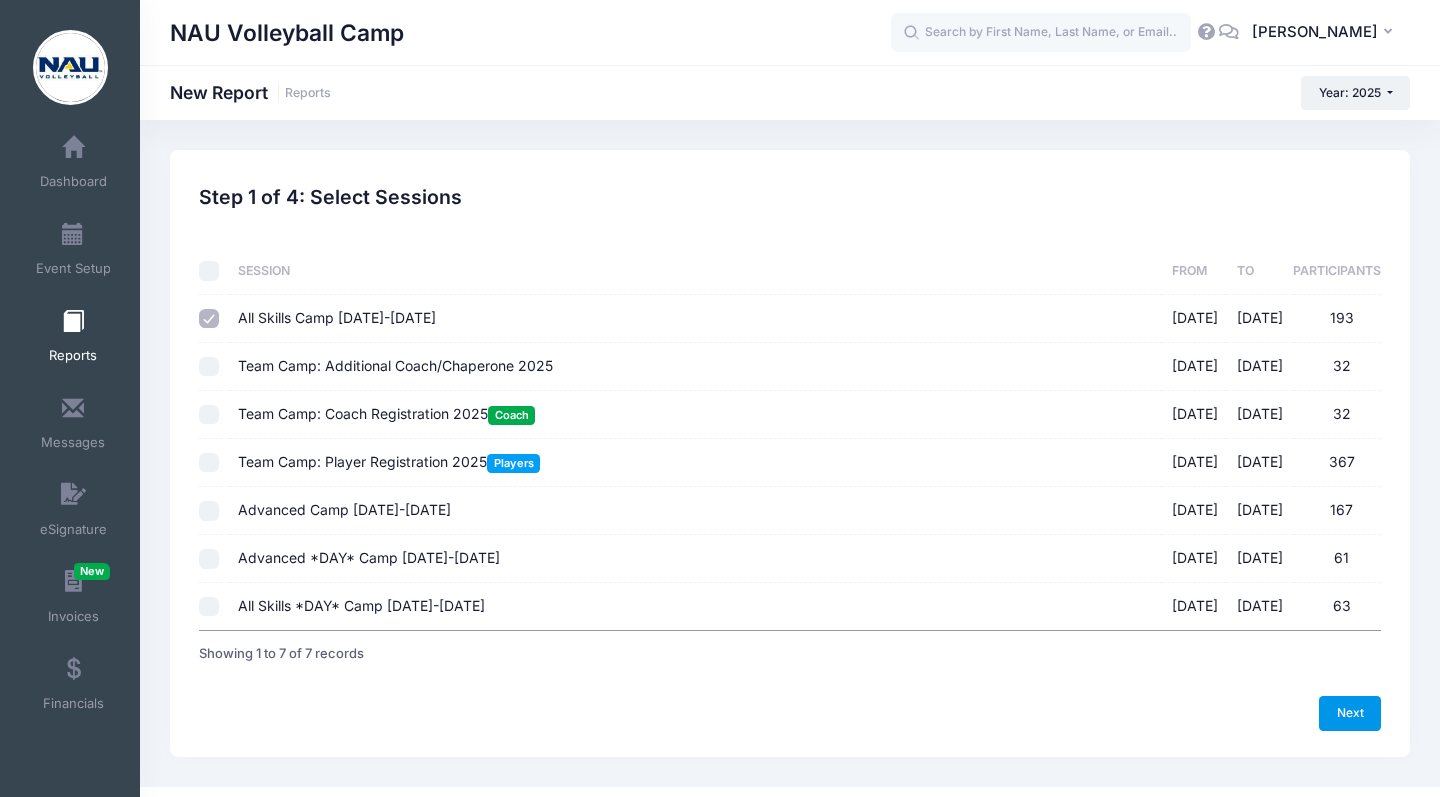 click on "Next" at bounding box center (1350, 713) 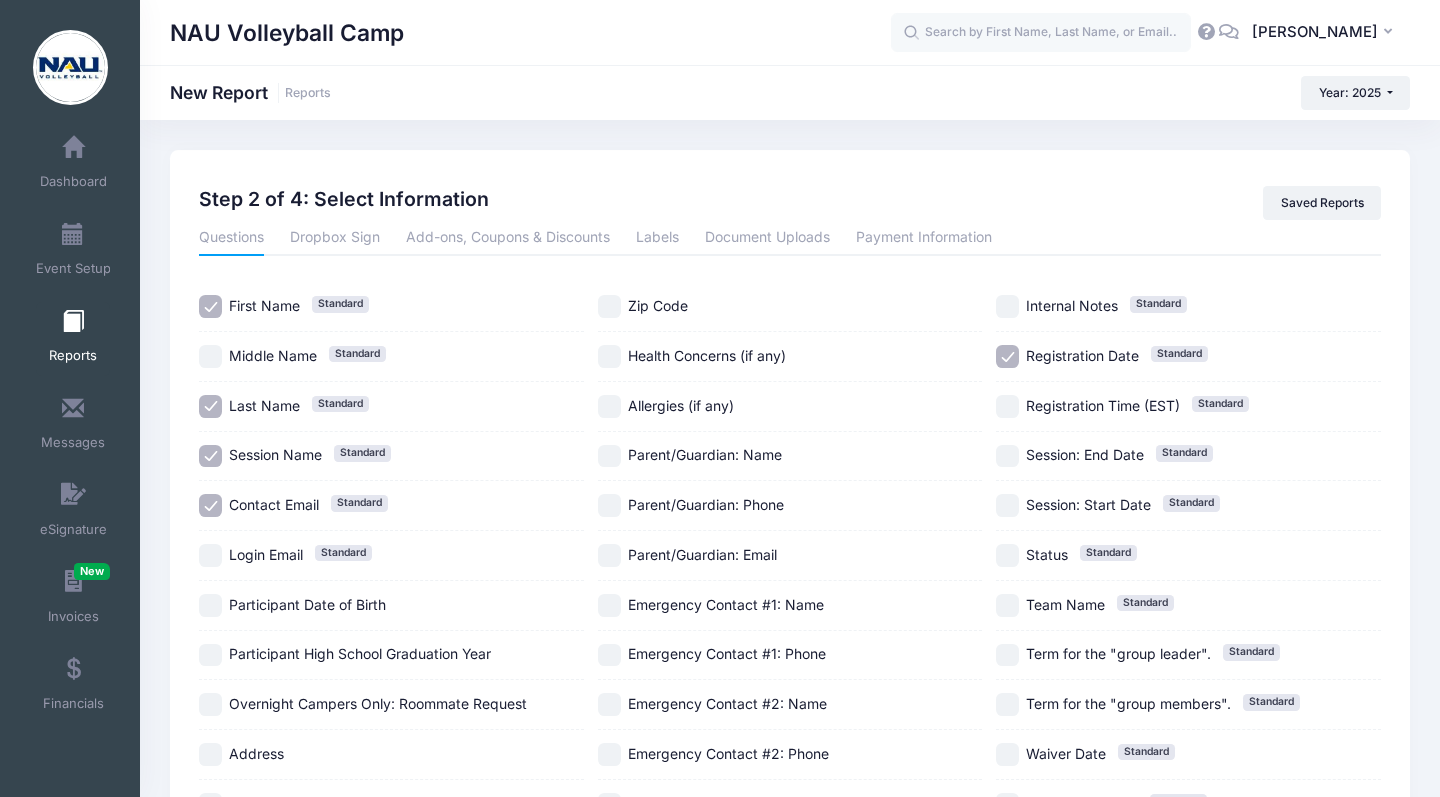 click on "Session Name Standard" at bounding box center [210, 456] 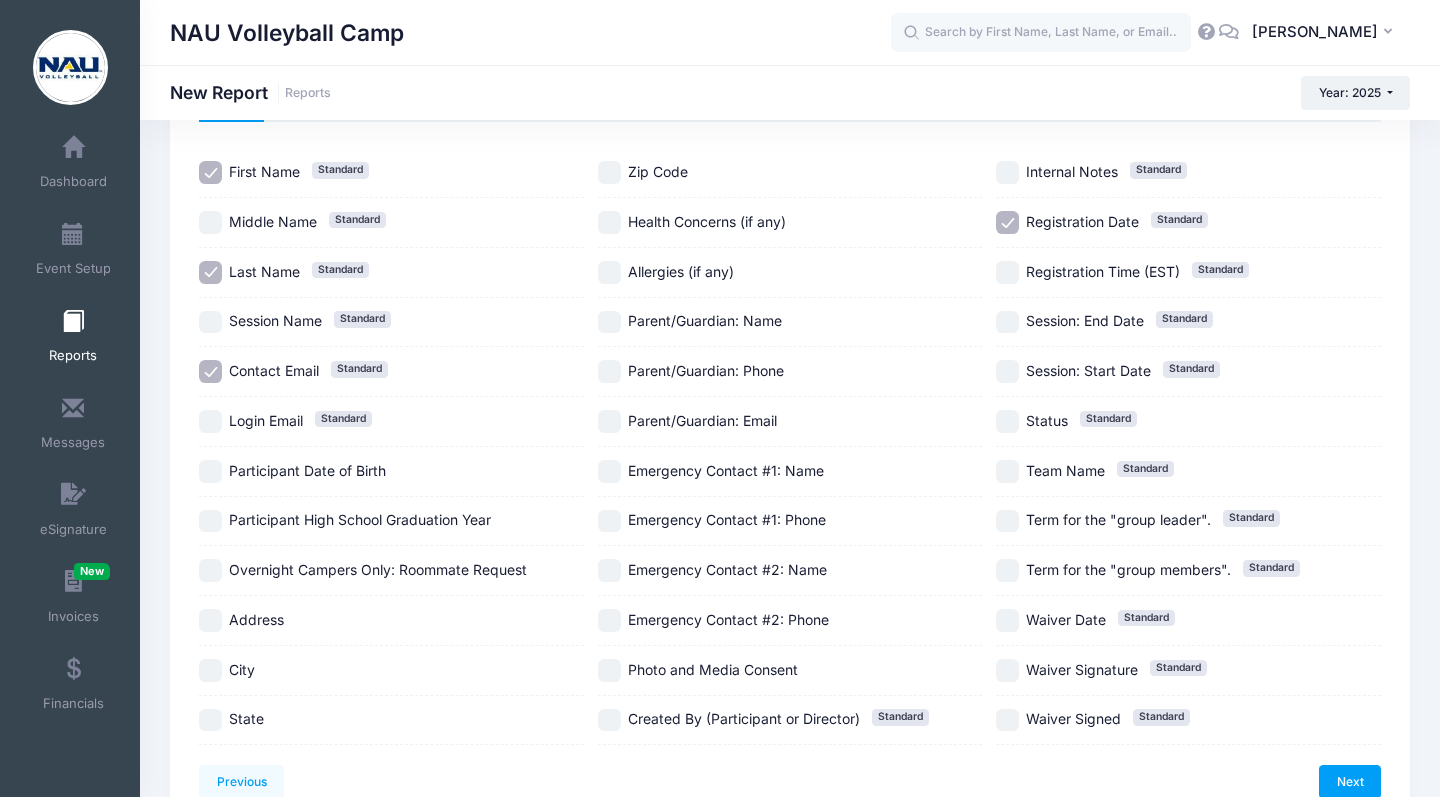 scroll, scrollTop: 141, scrollLeft: 0, axis: vertical 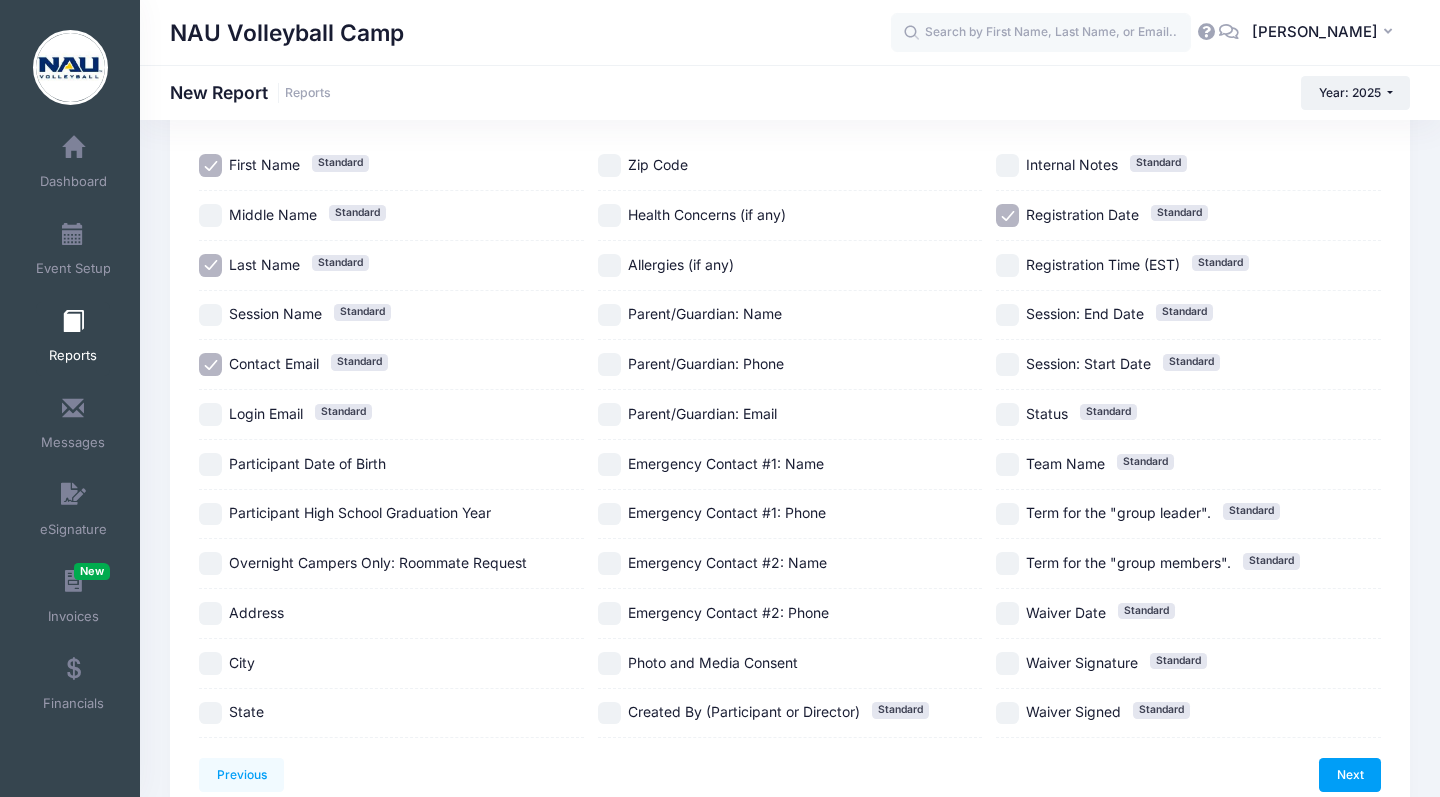 click on "Participant Date of Birth" at bounding box center (210, 464) 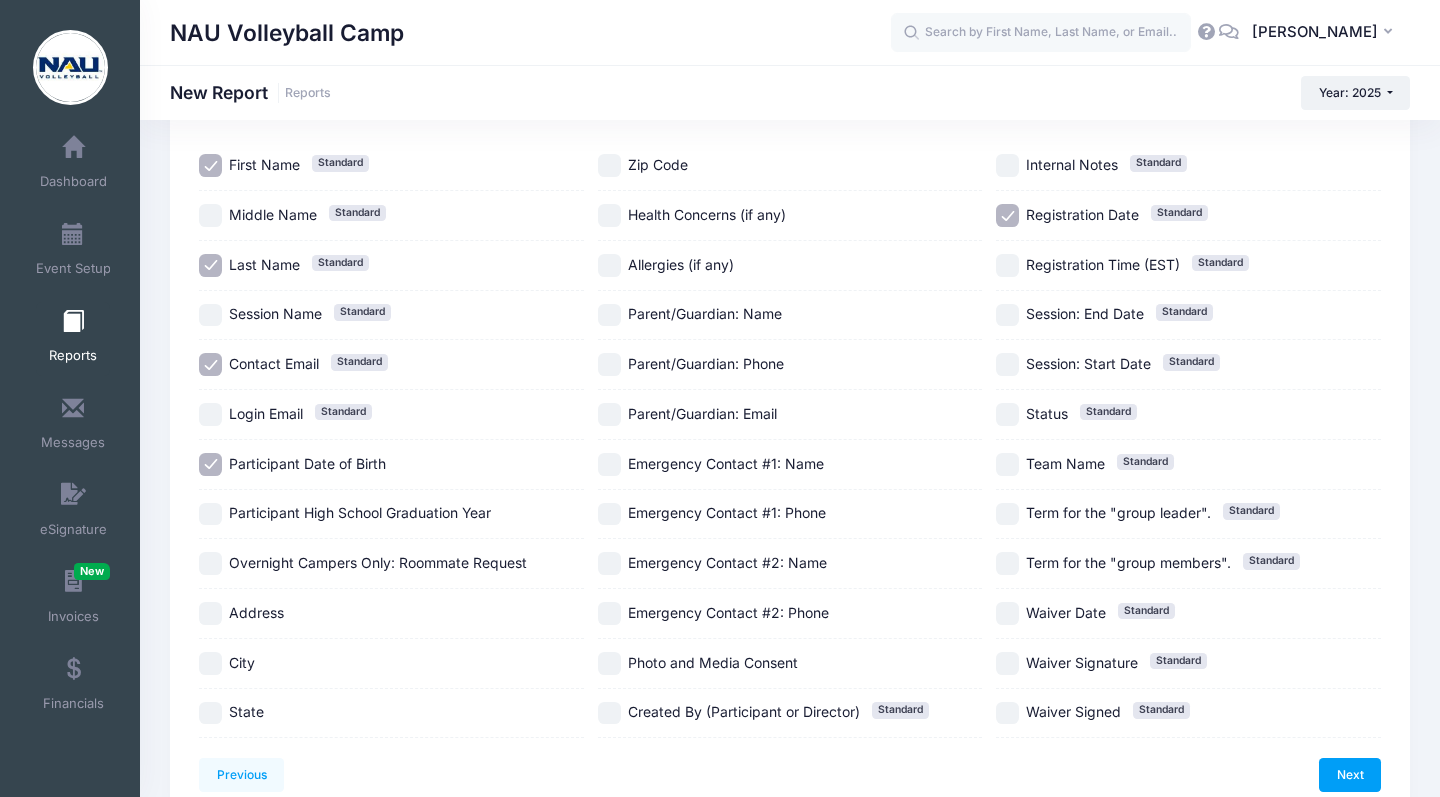 click on "Health Concerns (if any)" at bounding box center (609, 215) 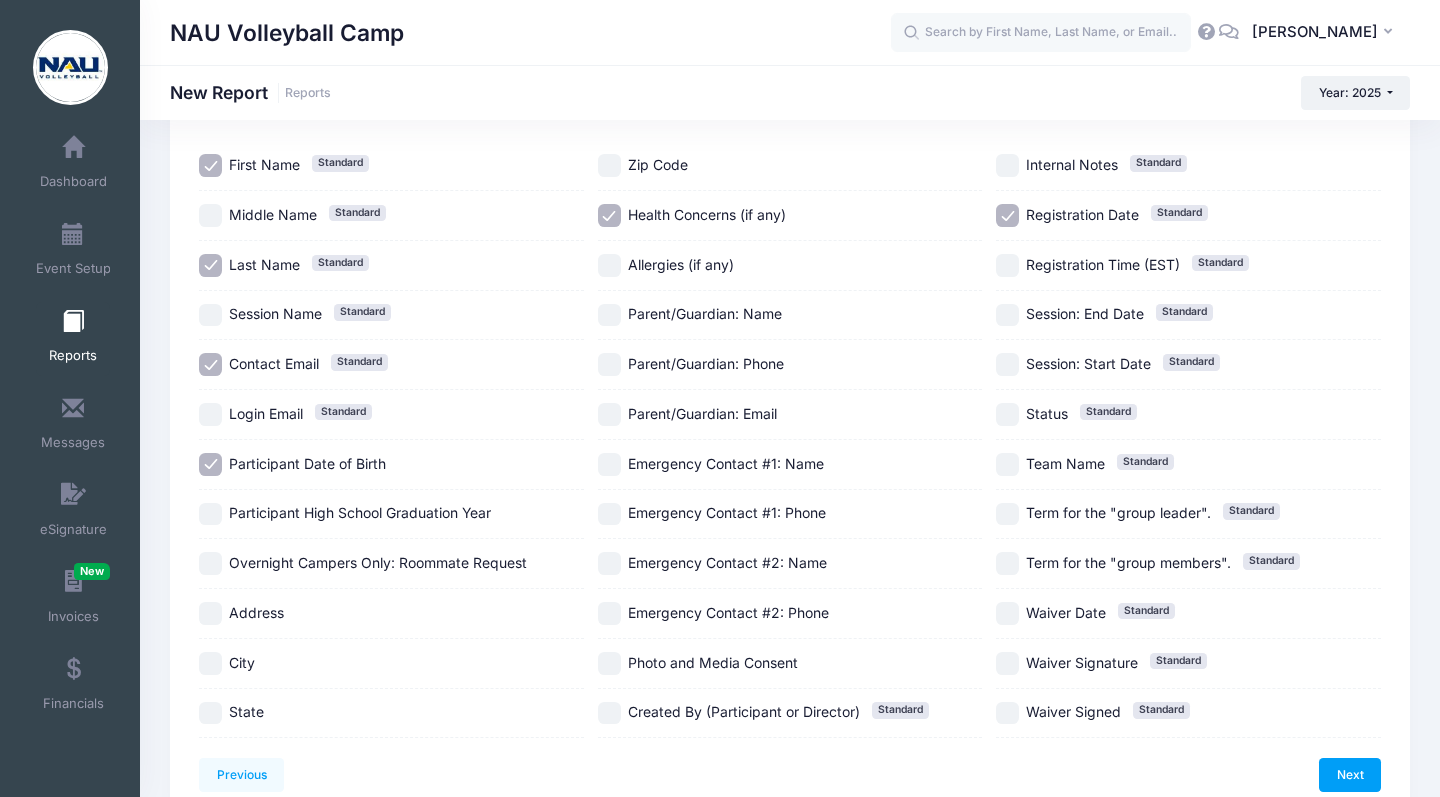 click on "Allergies (if any)" at bounding box center (609, 265) 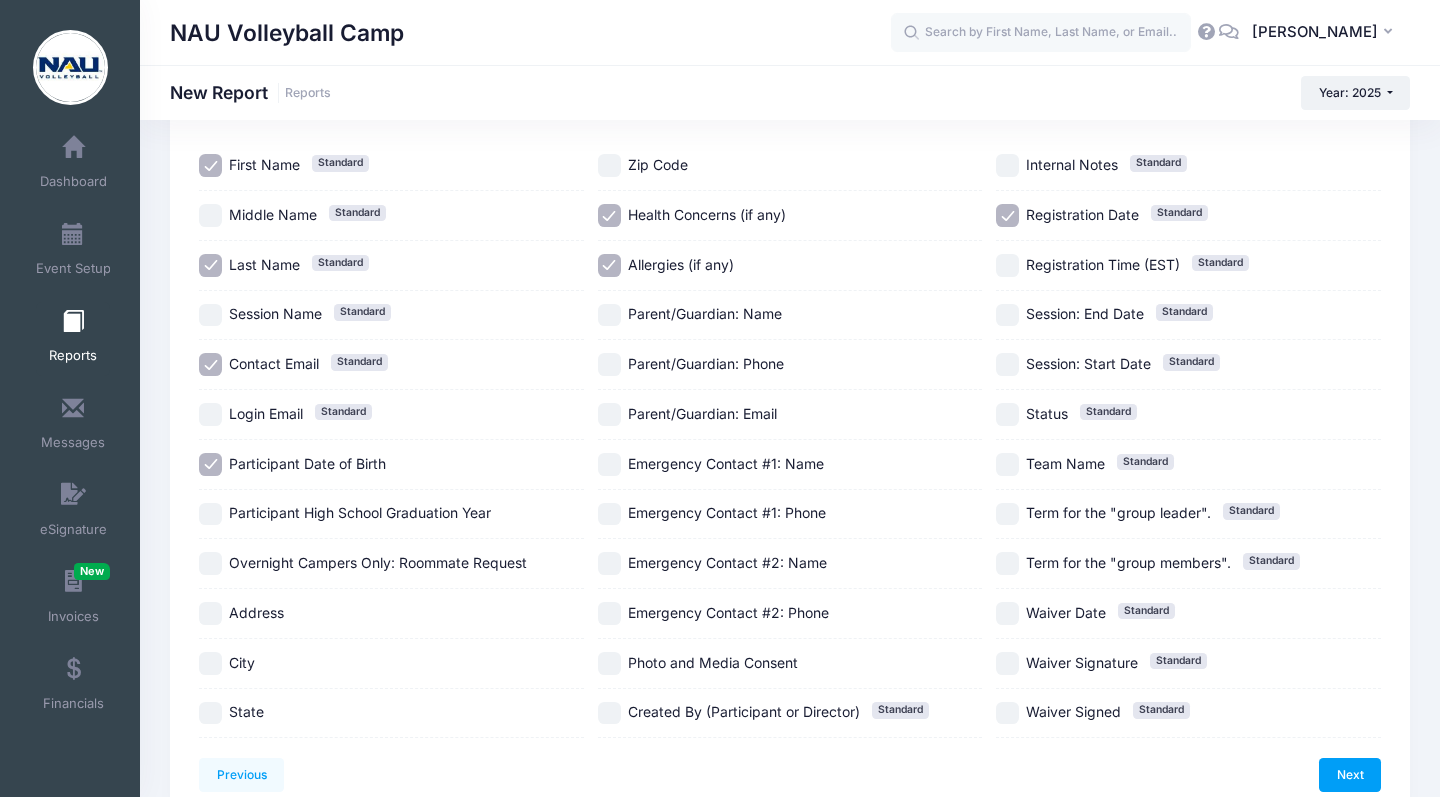 click on "Parent/Guardian: Name" at bounding box center [609, 315] 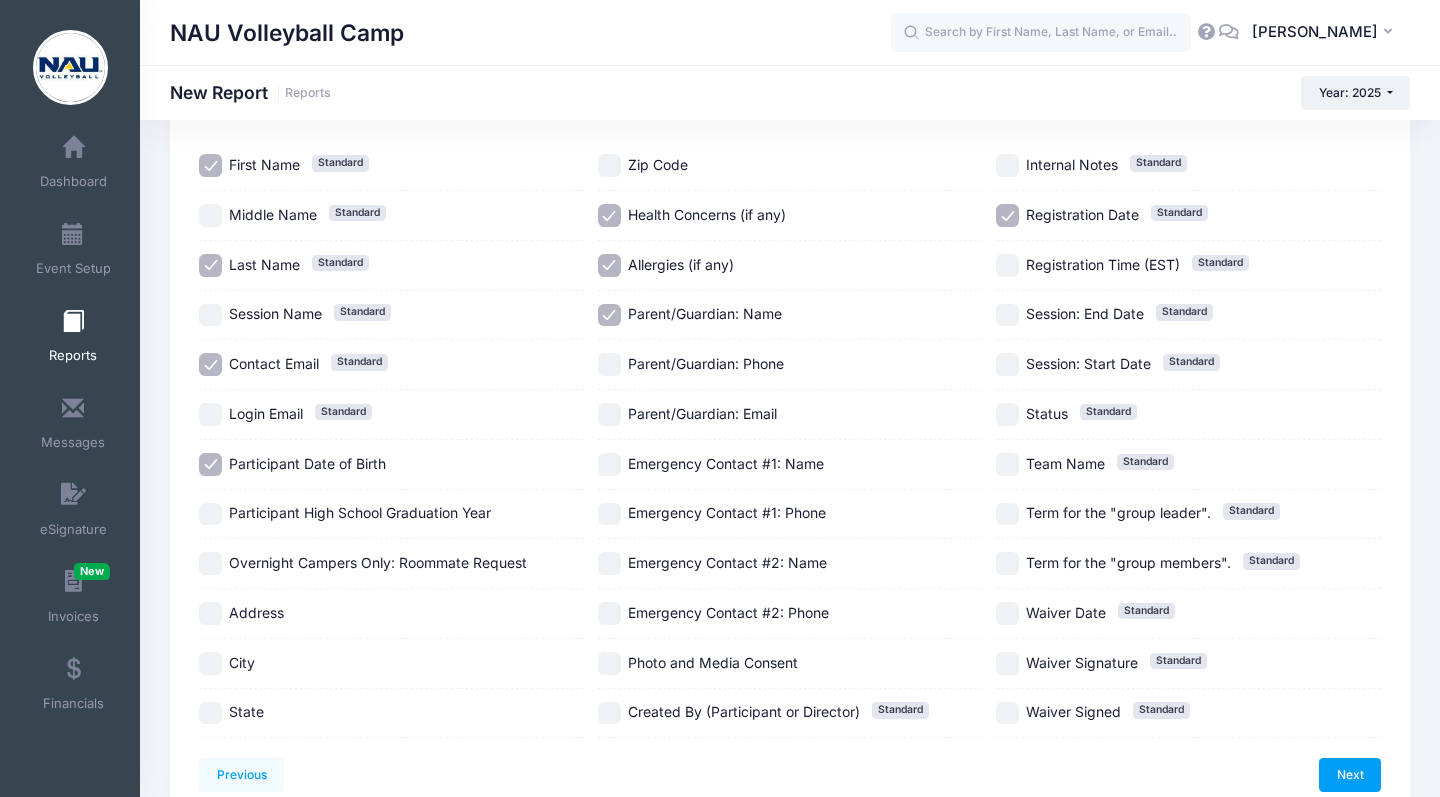 click on "Parent/Guardian: Phone" at bounding box center (609, 364) 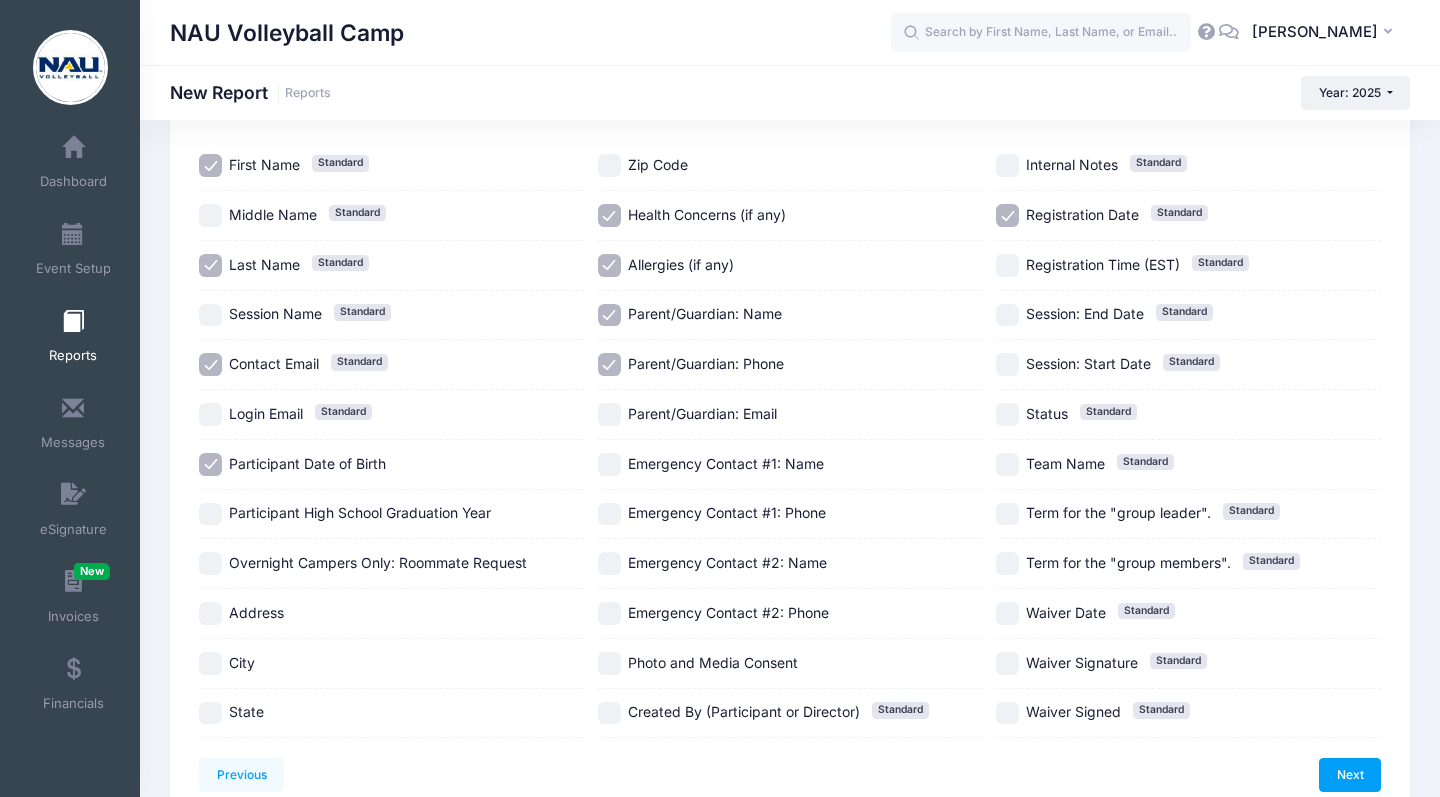 click on "Emergency Contact #1: Name" at bounding box center [609, 464] 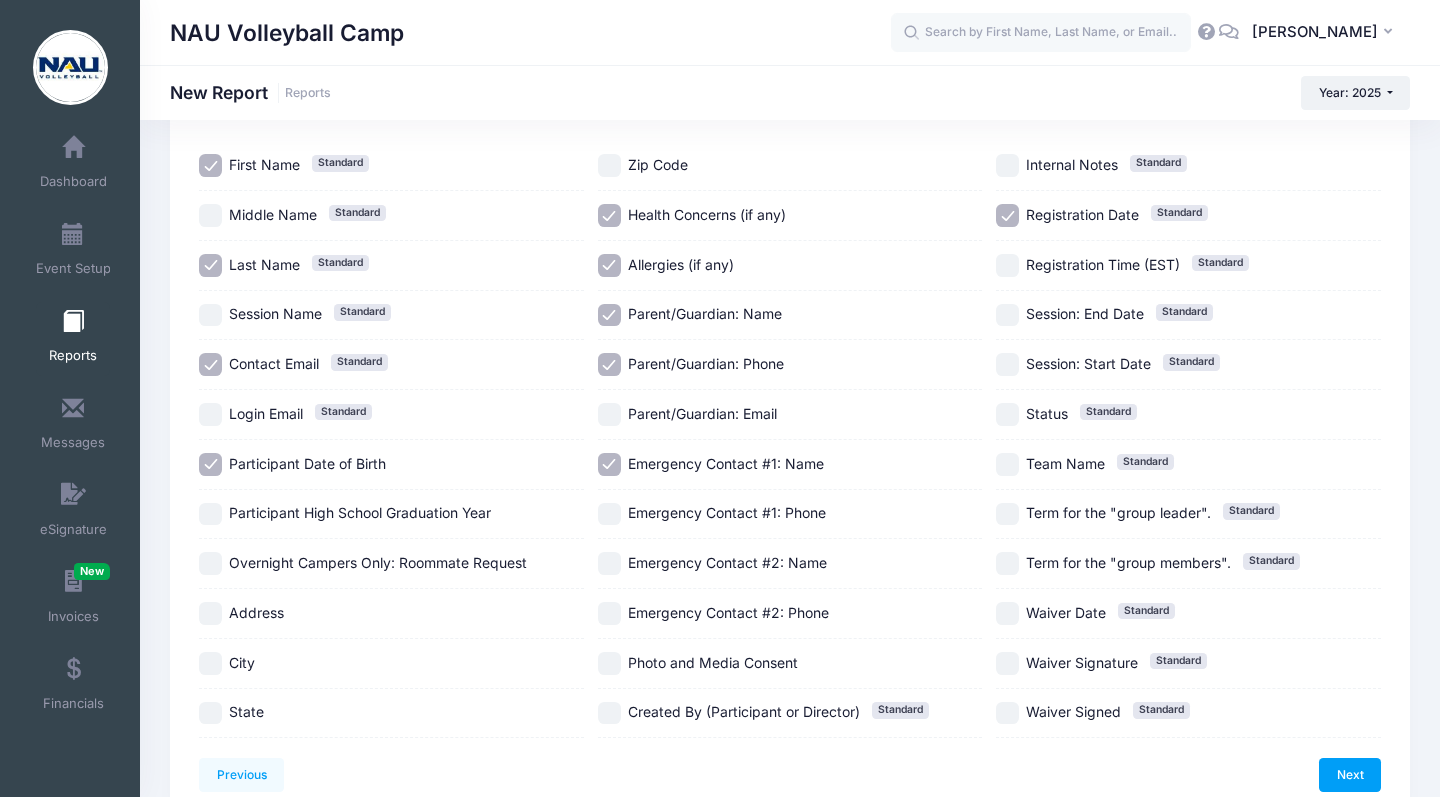 click on "Emergency Contact #1: Phone" at bounding box center [609, 514] 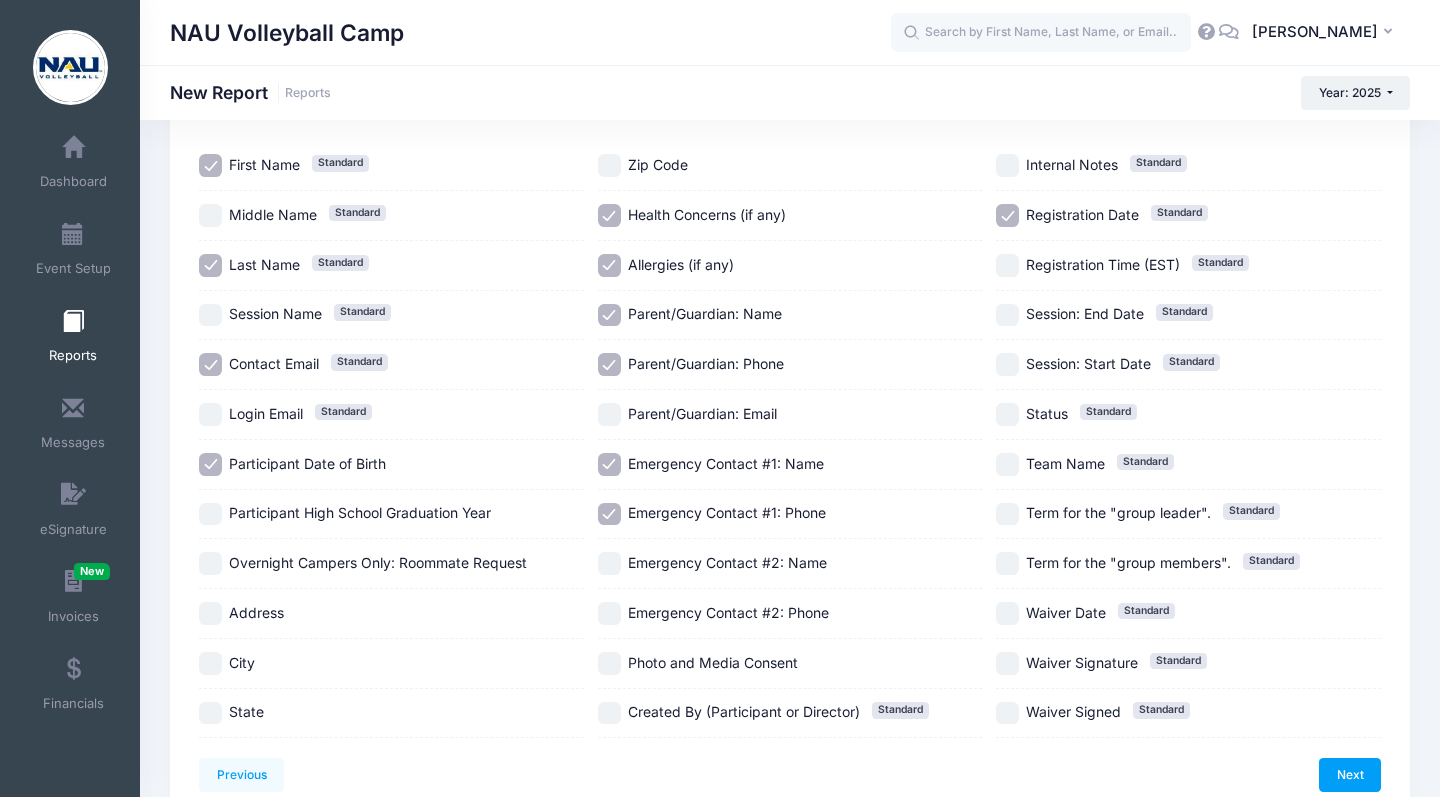 click on "Emergency Contact #2: Name" at bounding box center (609, 563) 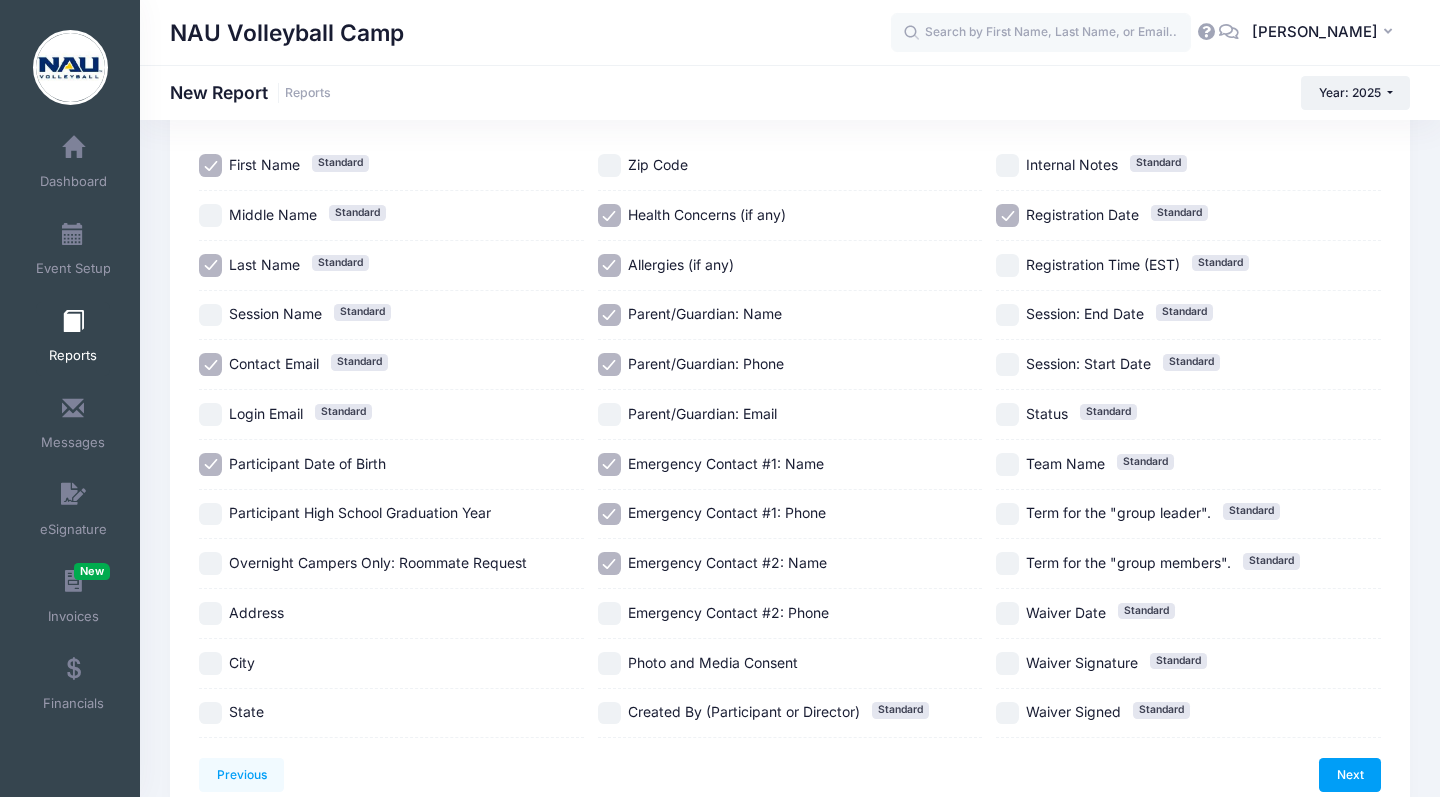 click on "Emergency Contact #2: Phone" at bounding box center [609, 613] 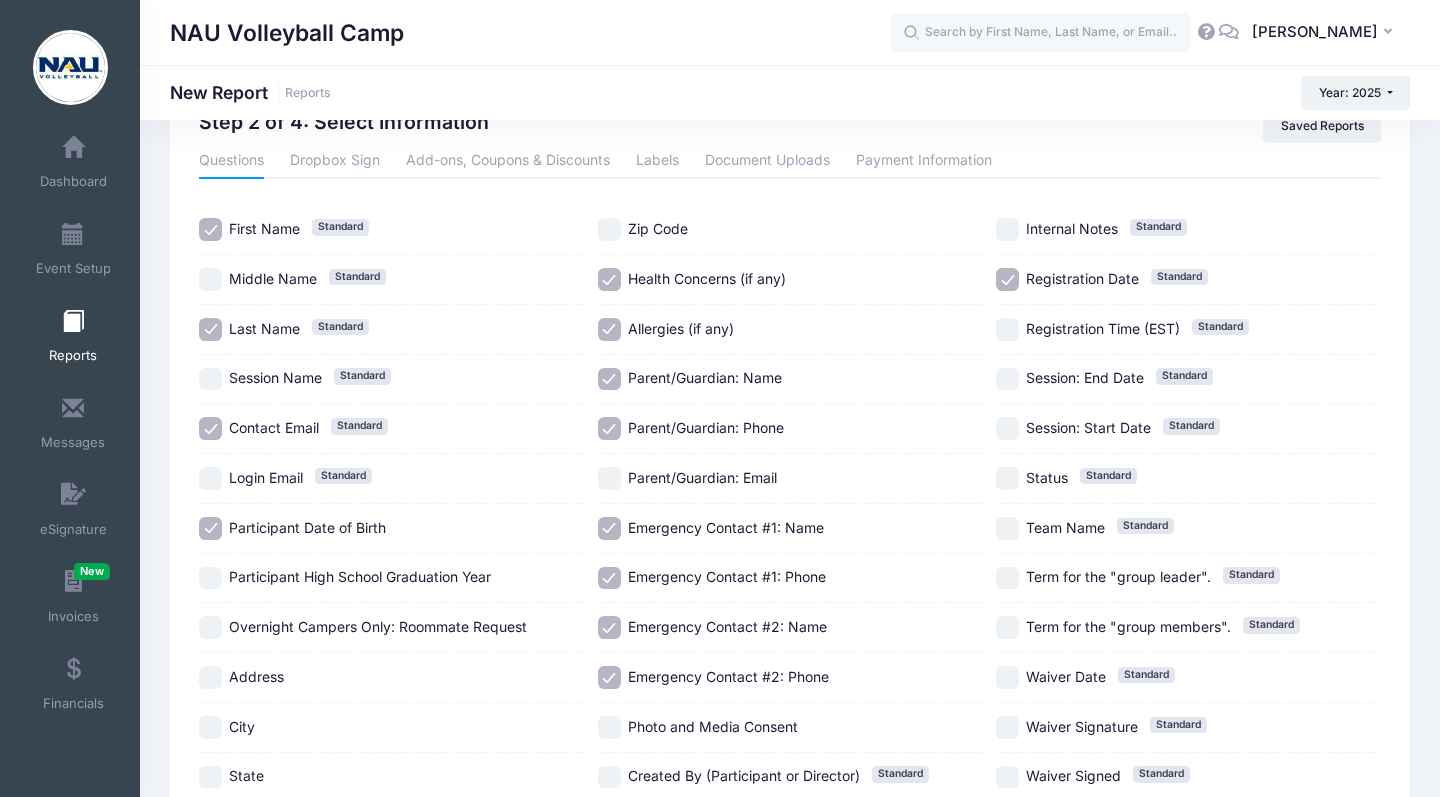 scroll, scrollTop: 46, scrollLeft: 0, axis: vertical 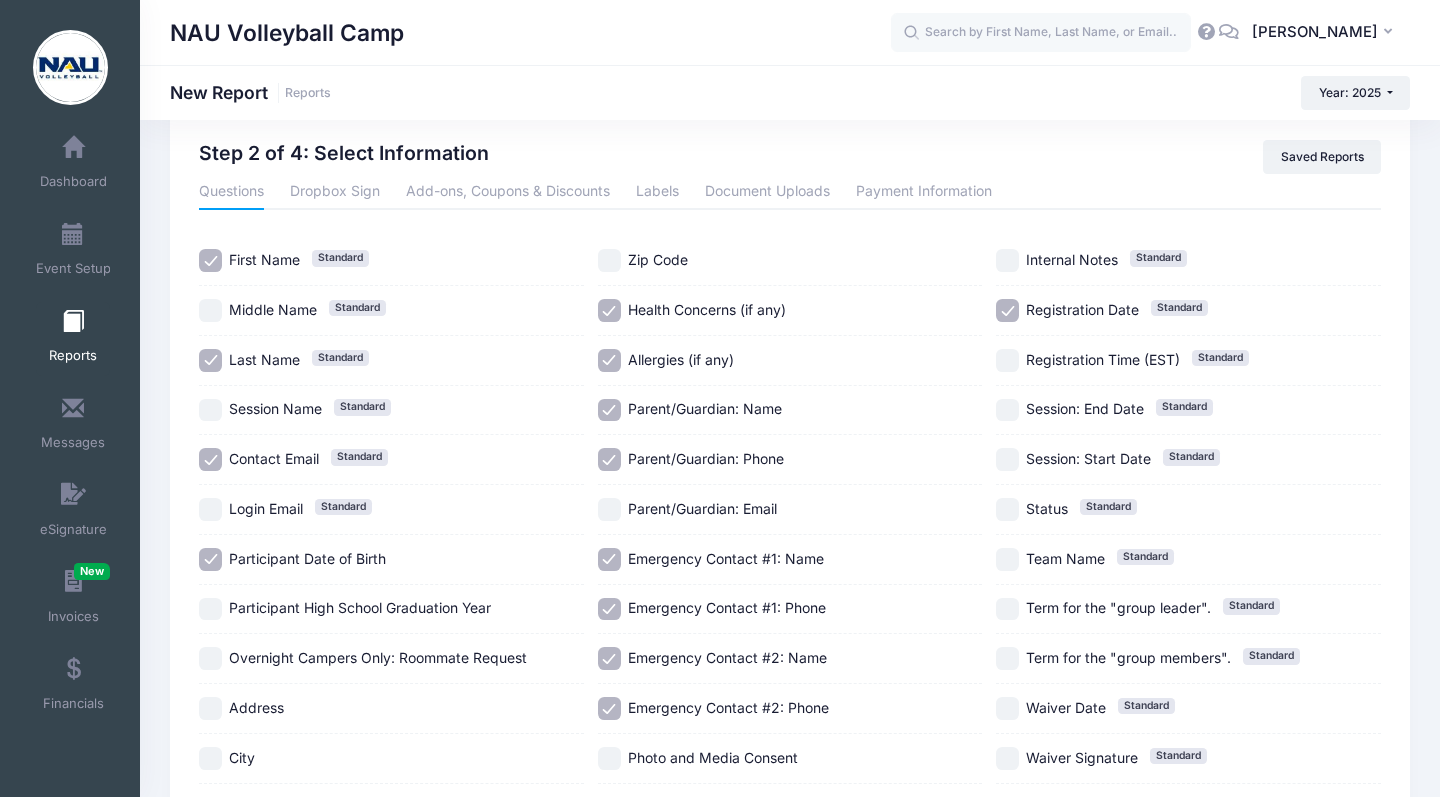 click on "Registration Date Standard" at bounding box center (1007, 310) 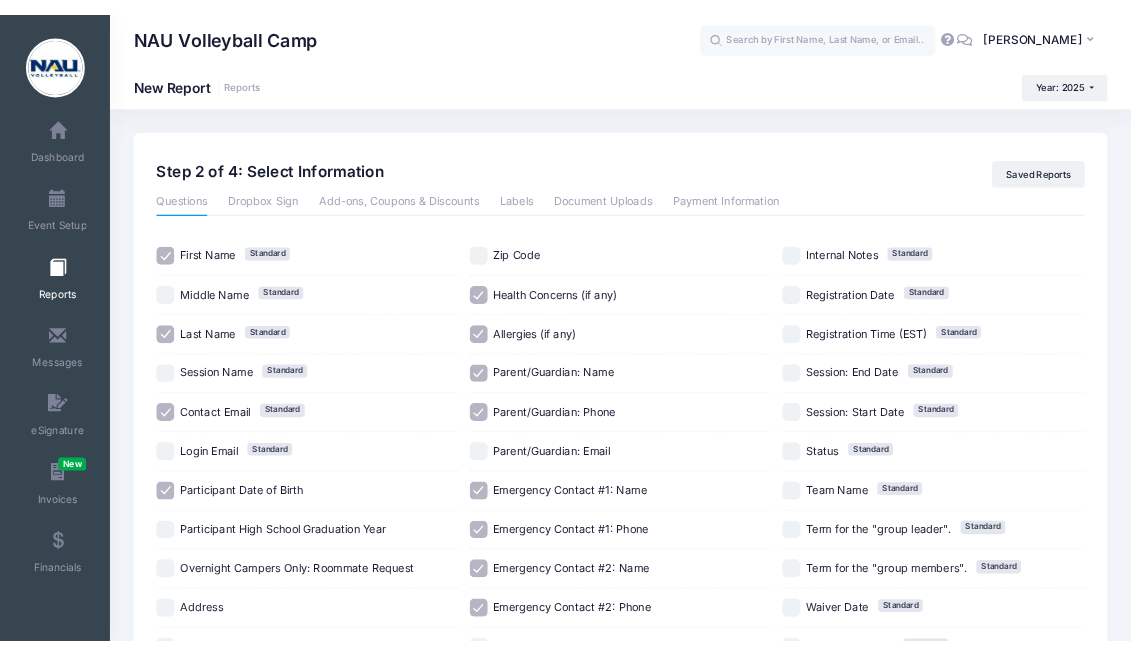 scroll, scrollTop: 0, scrollLeft: 0, axis: both 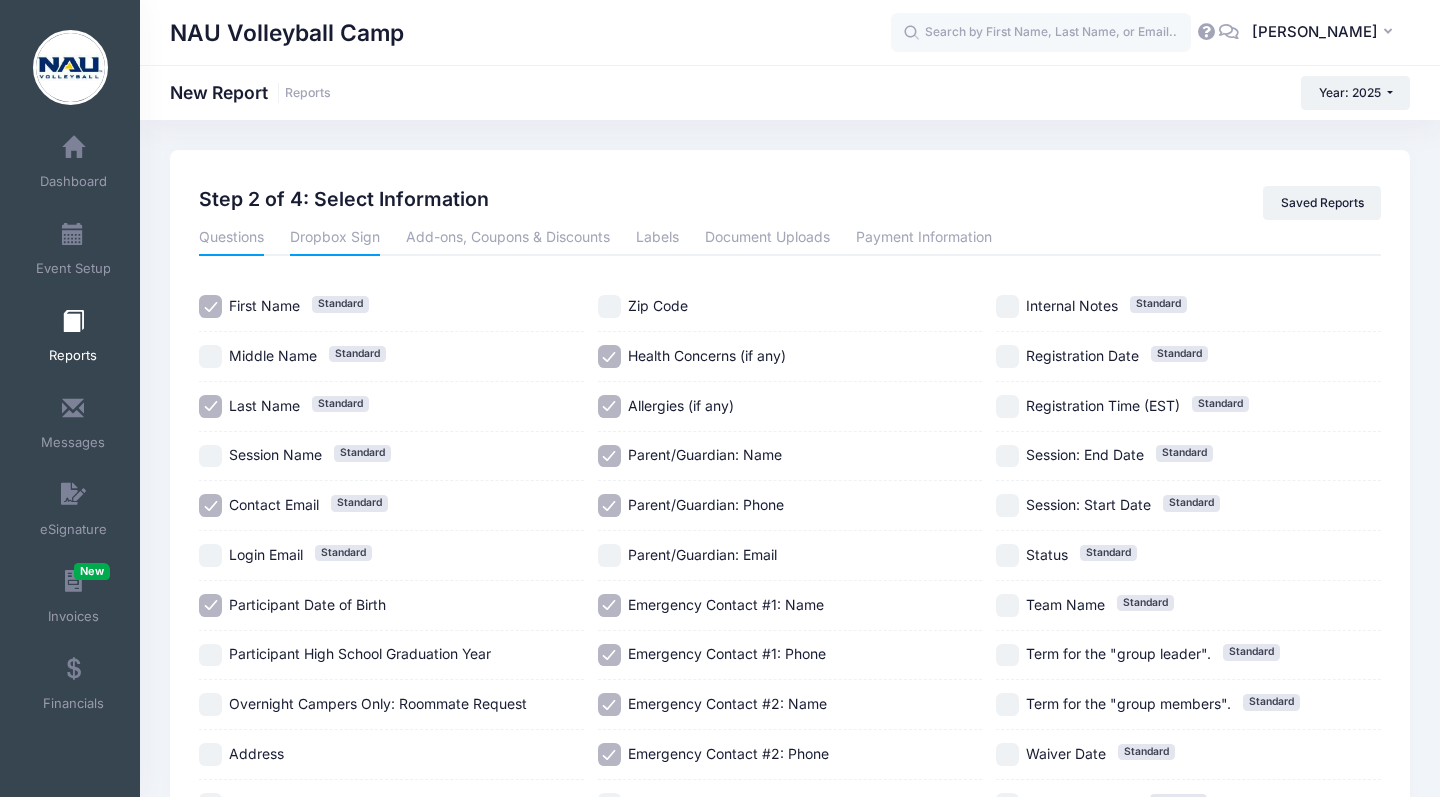 click on "Dropbox Sign" at bounding box center (335, 238) 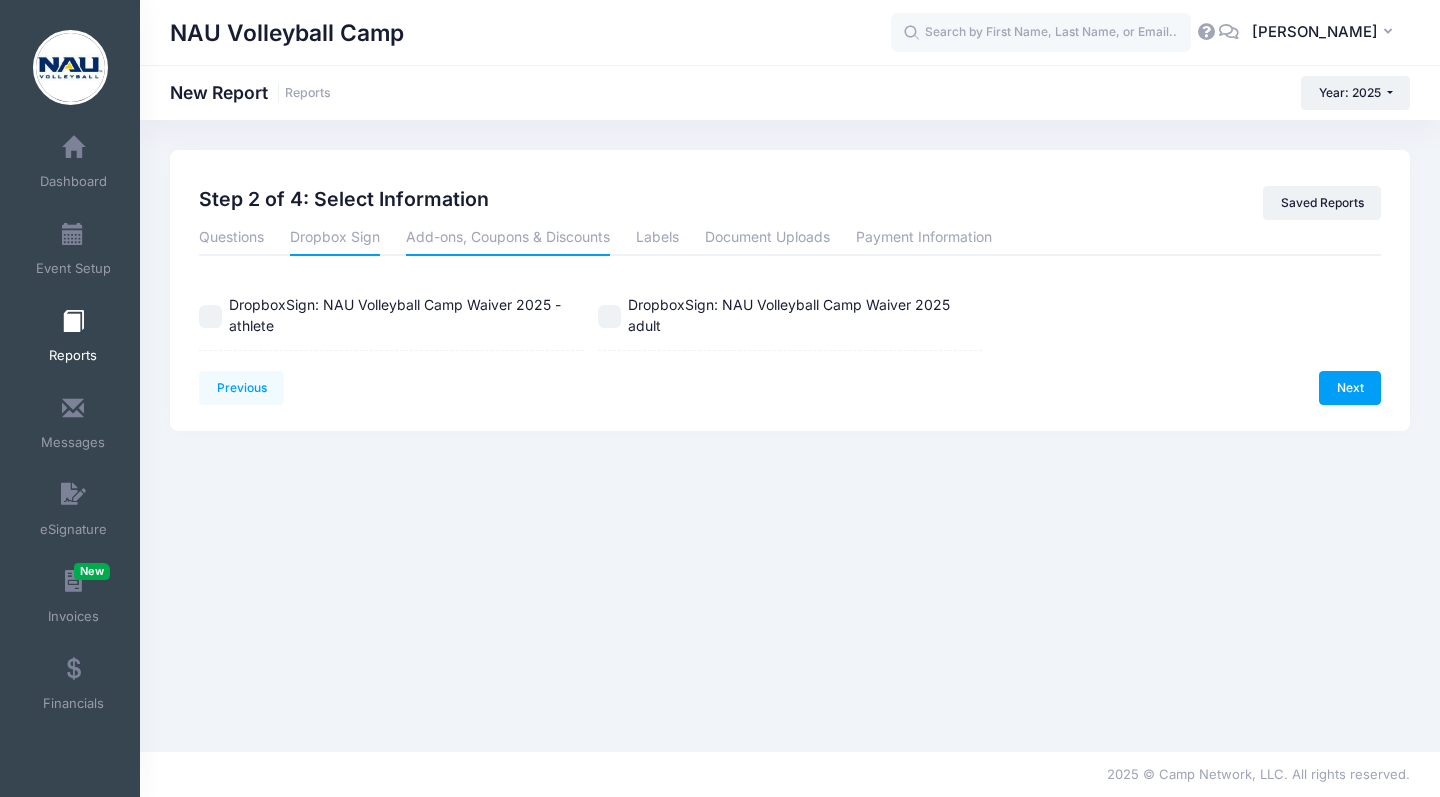 click on "Add-ons, Coupons & Discounts" at bounding box center (508, 238) 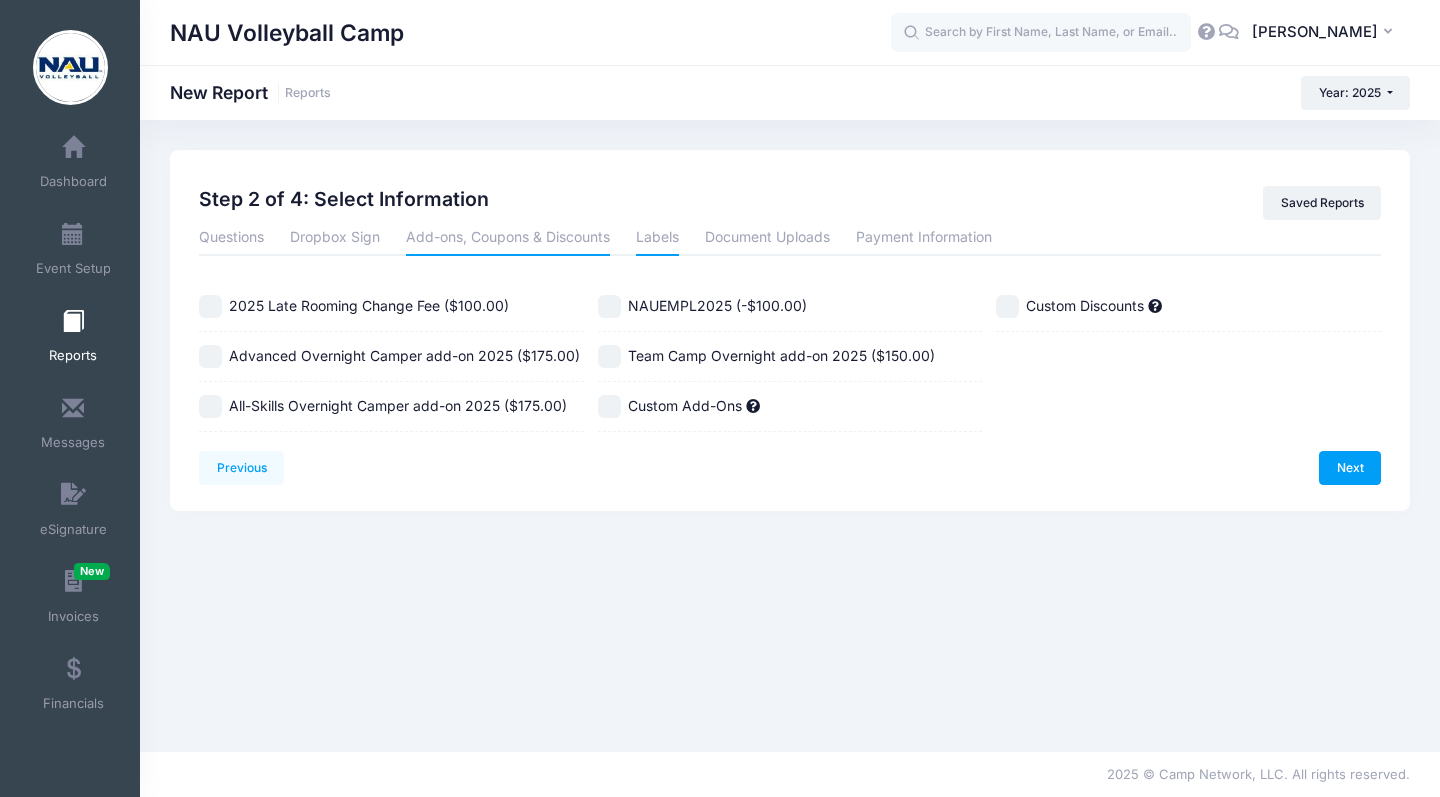 click on "Labels" at bounding box center [657, 238] 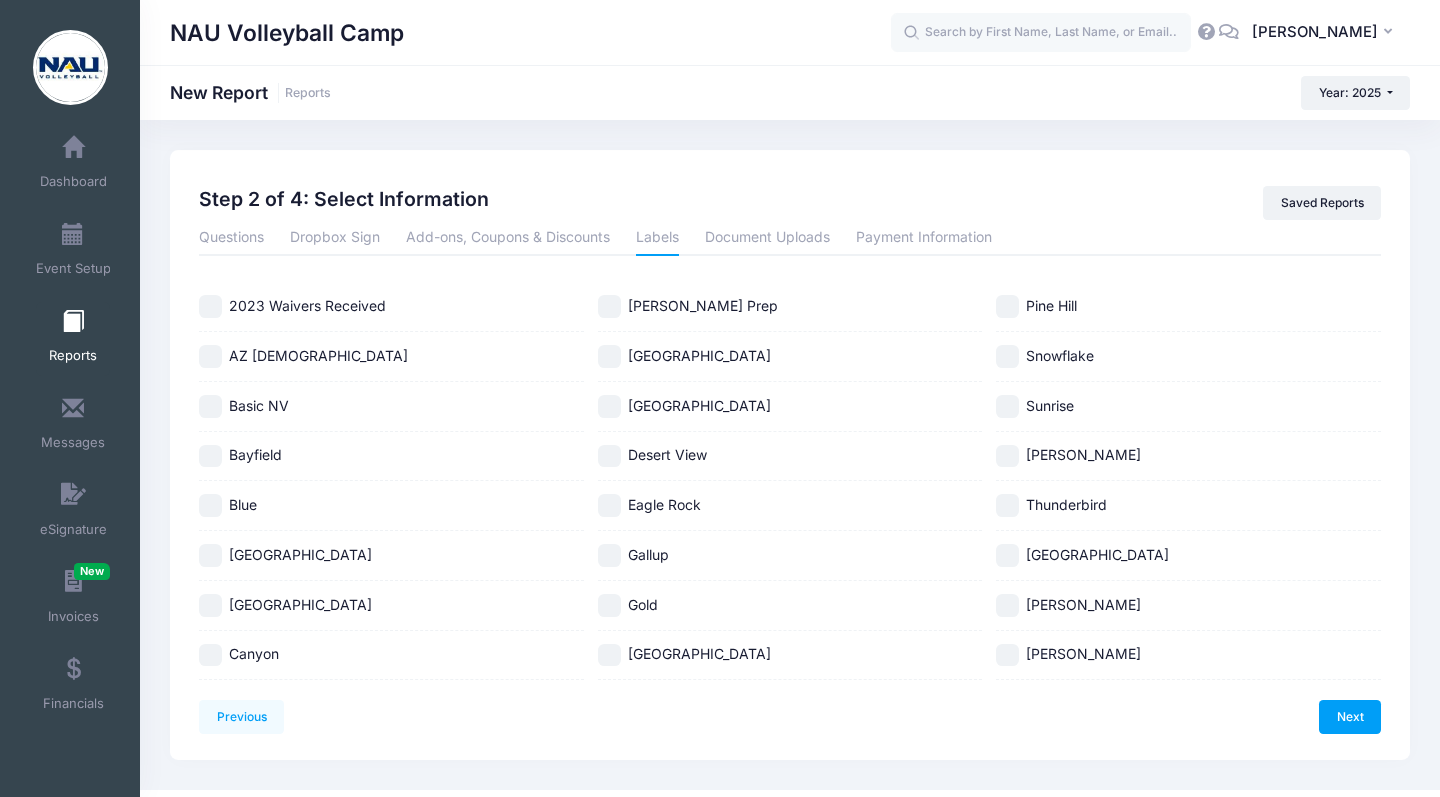 click on "Blue" at bounding box center [210, 505] 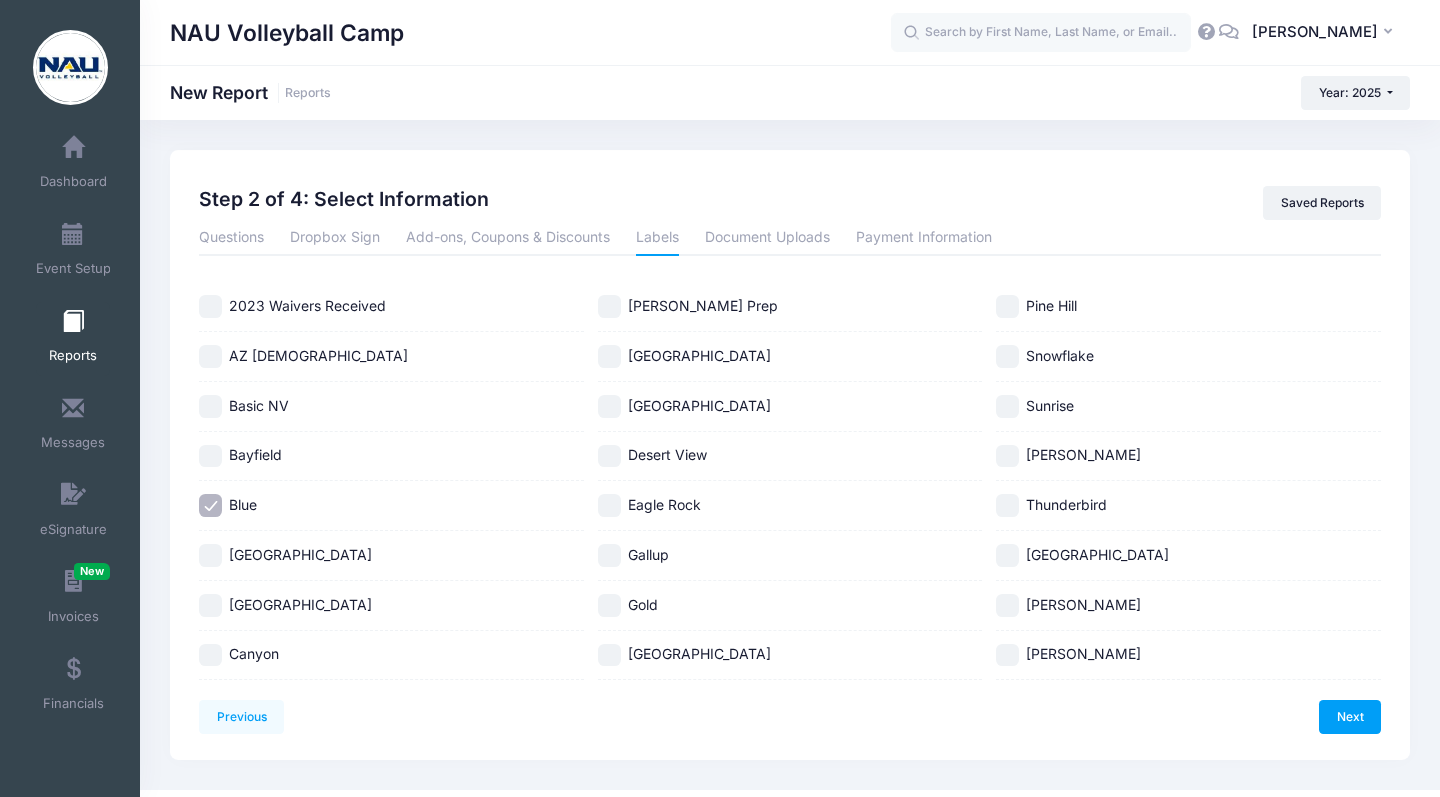 click on "Gold" at bounding box center (609, 605) 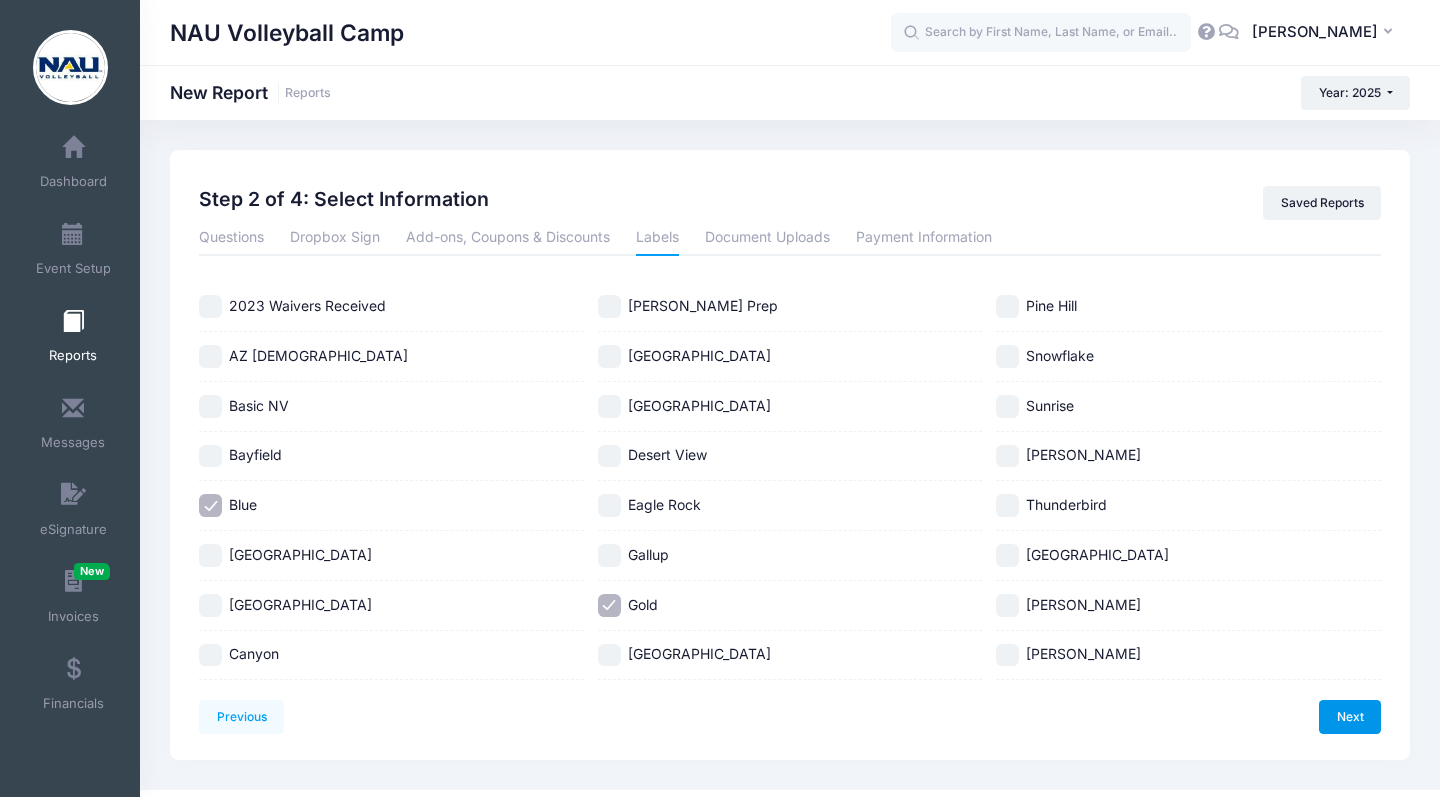 click on "Next" at bounding box center [1350, 717] 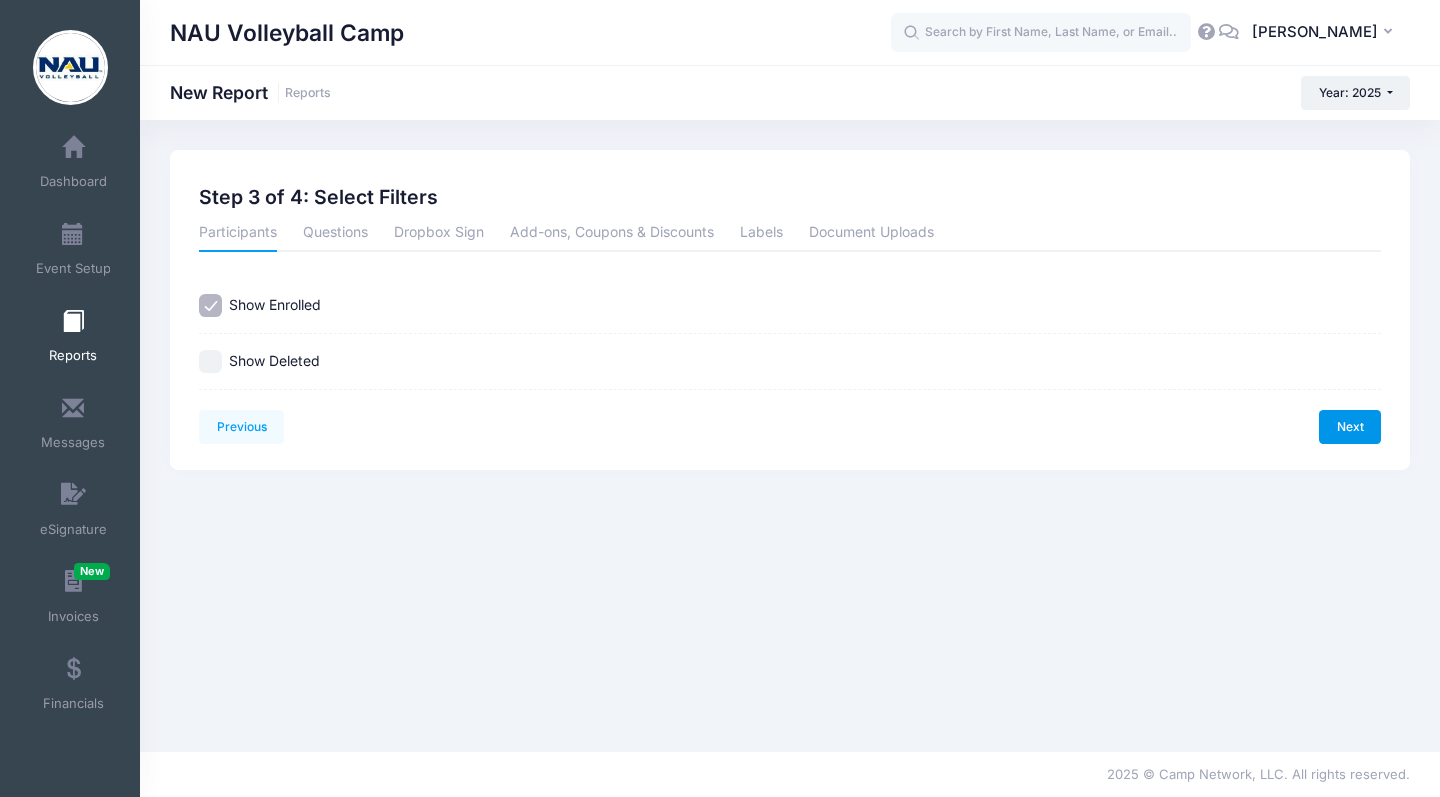 click on "Next" at bounding box center [1350, 427] 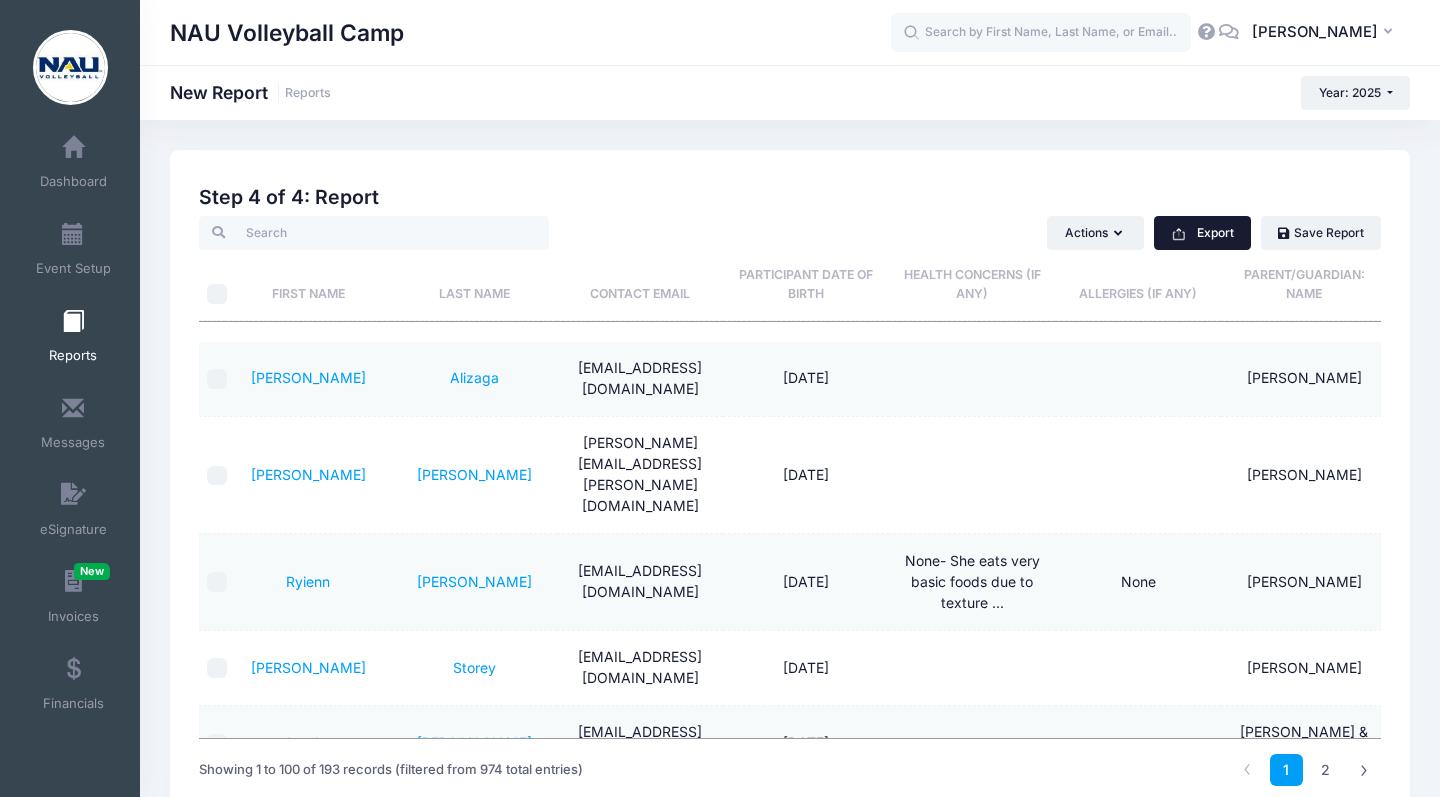 click 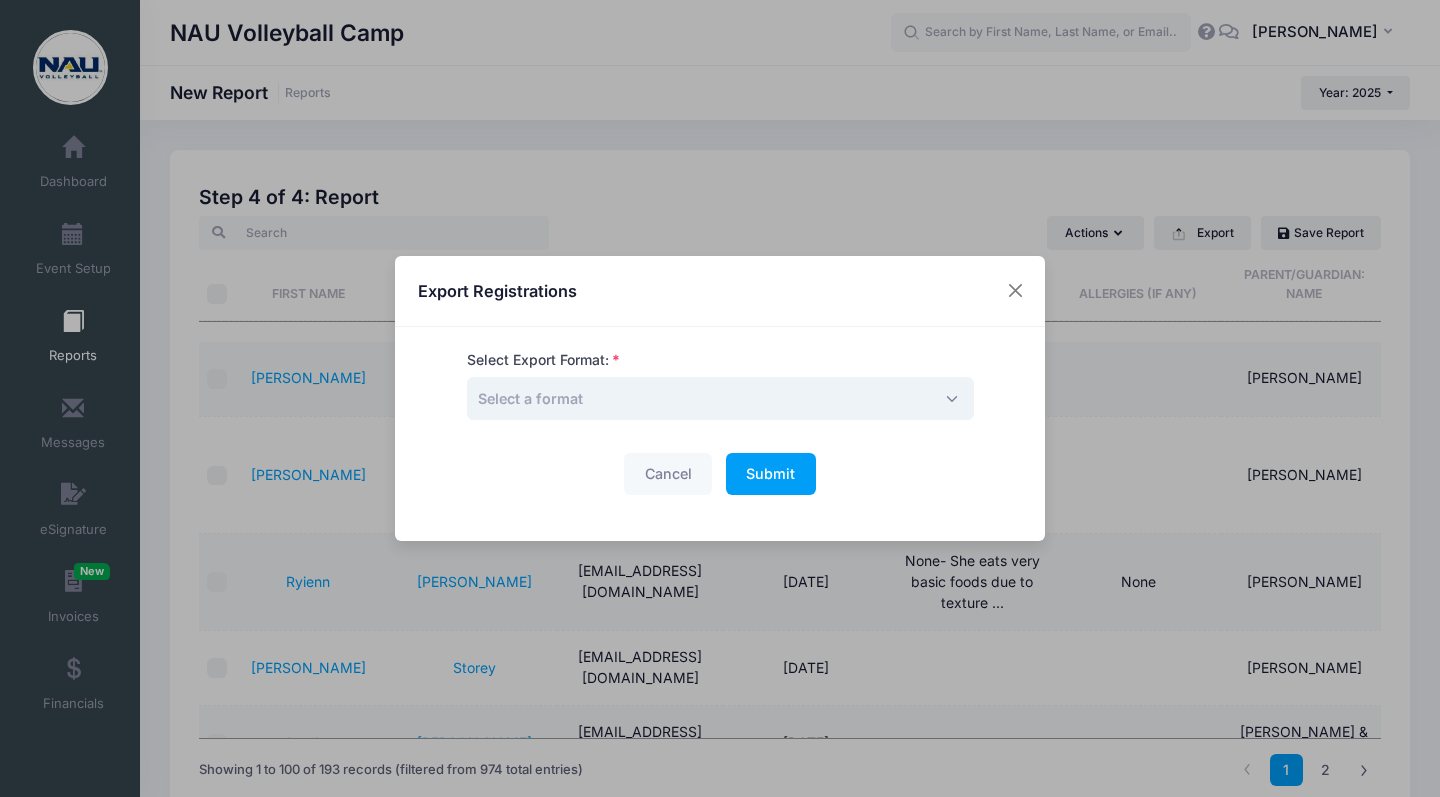 click on "Select a format" at bounding box center [720, 398] 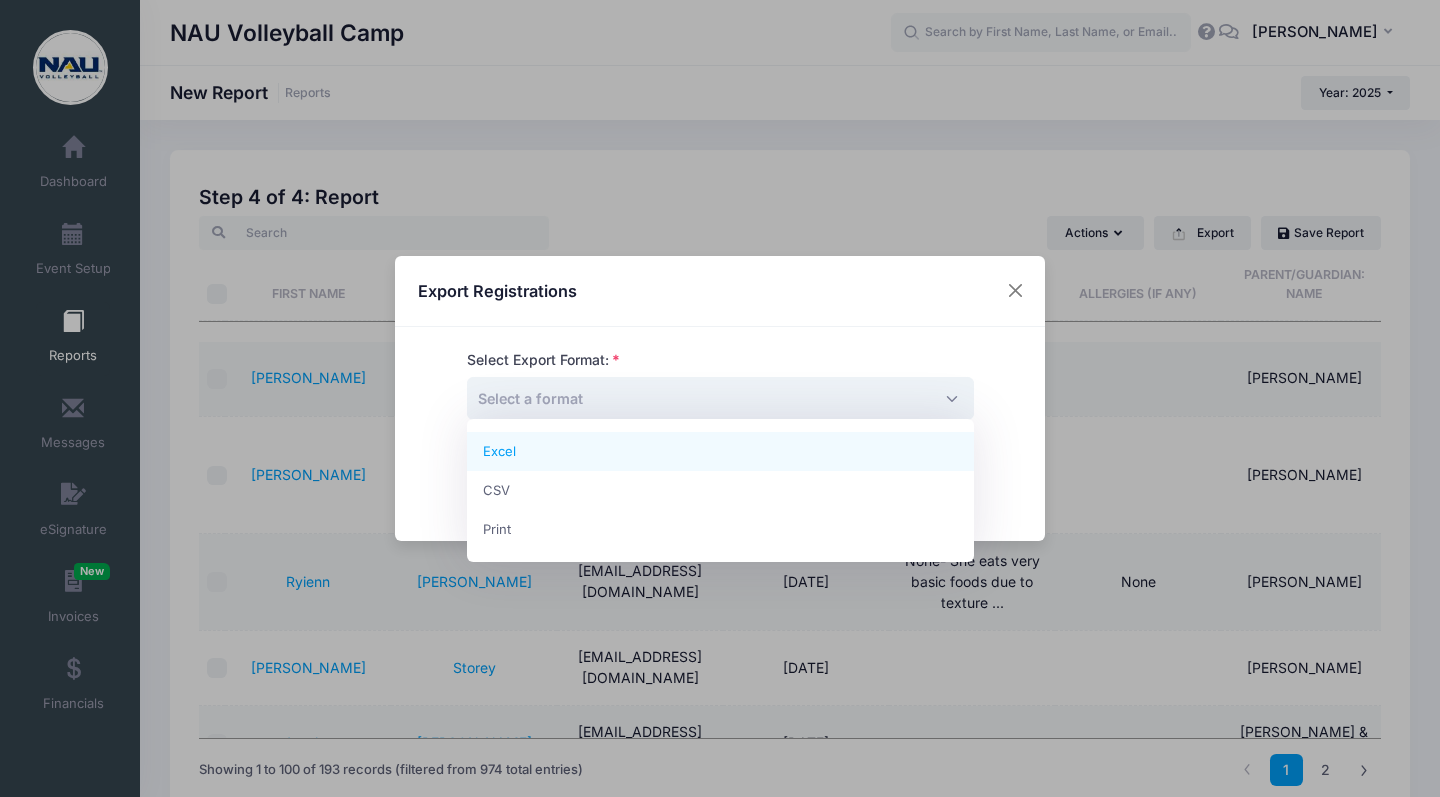 select on "excel" 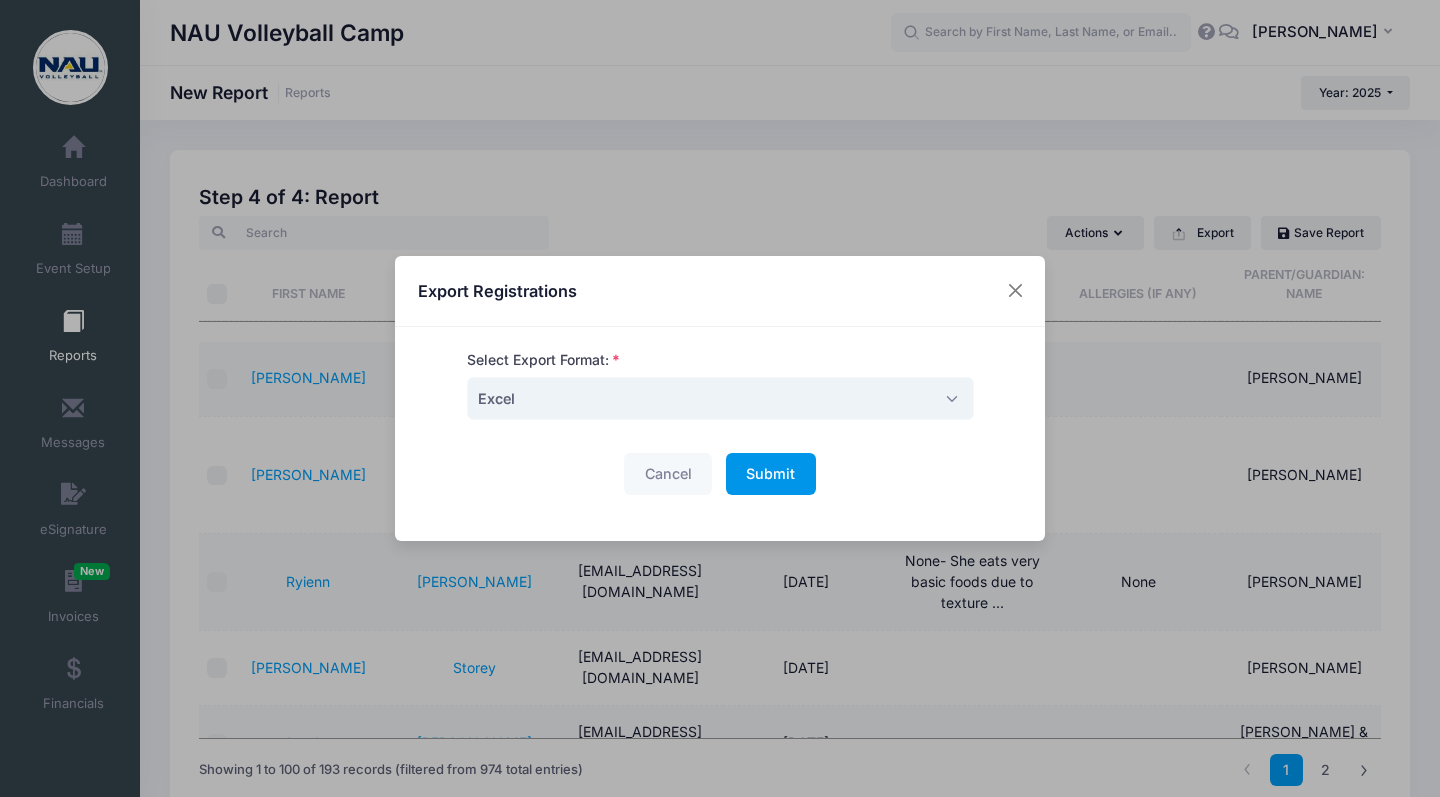 click on "Submit" at bounding box center [770, 473] 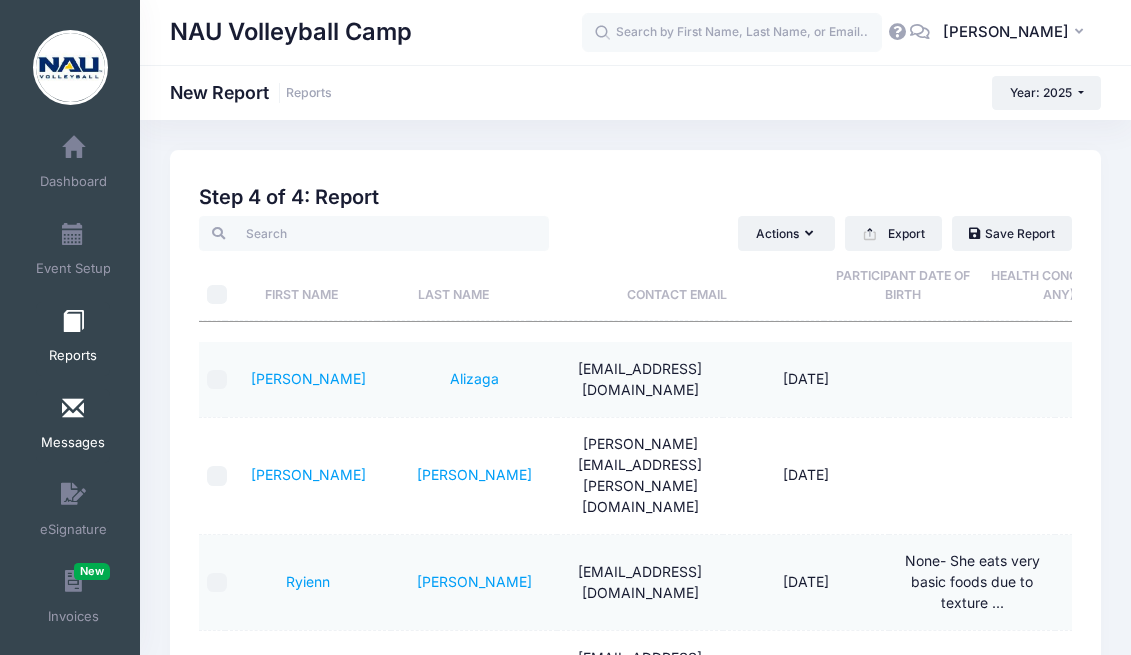 click at bounding box center [73, 409] 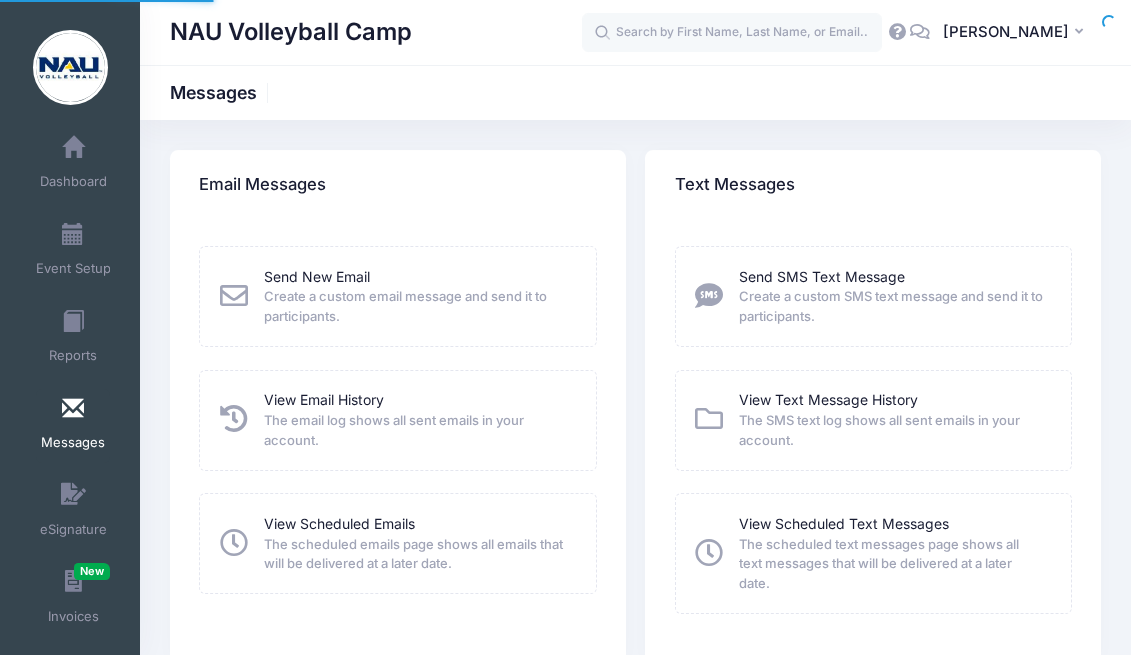 scroll, scrollTop: 0, scrollLeft: 0, axis: both 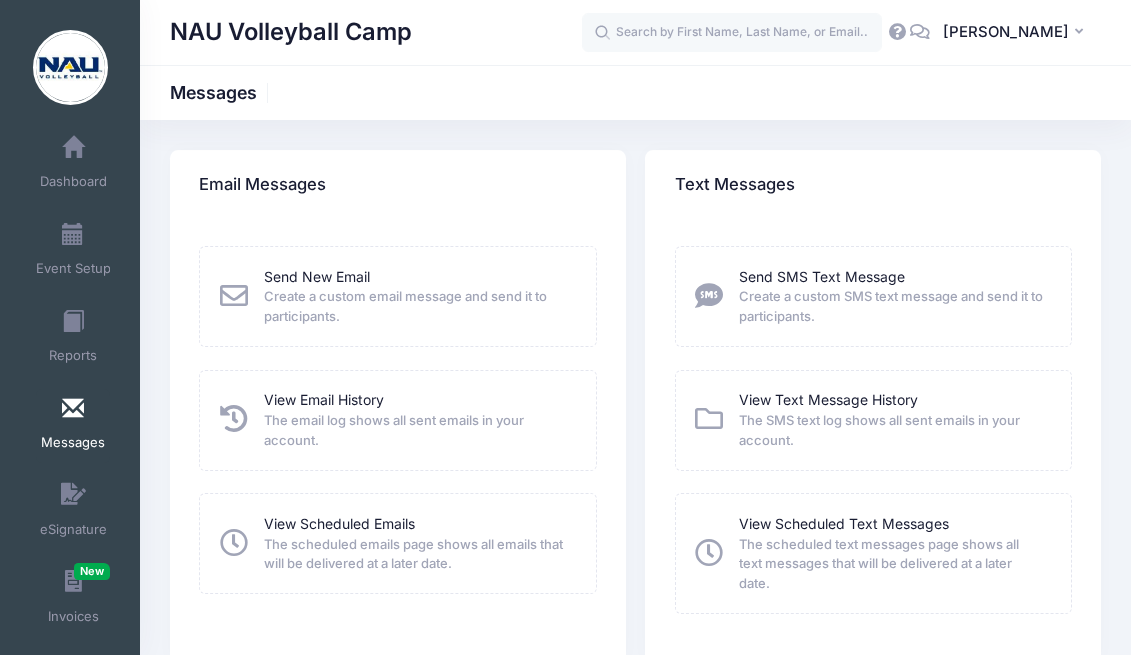click at bounding box center (234, 296) 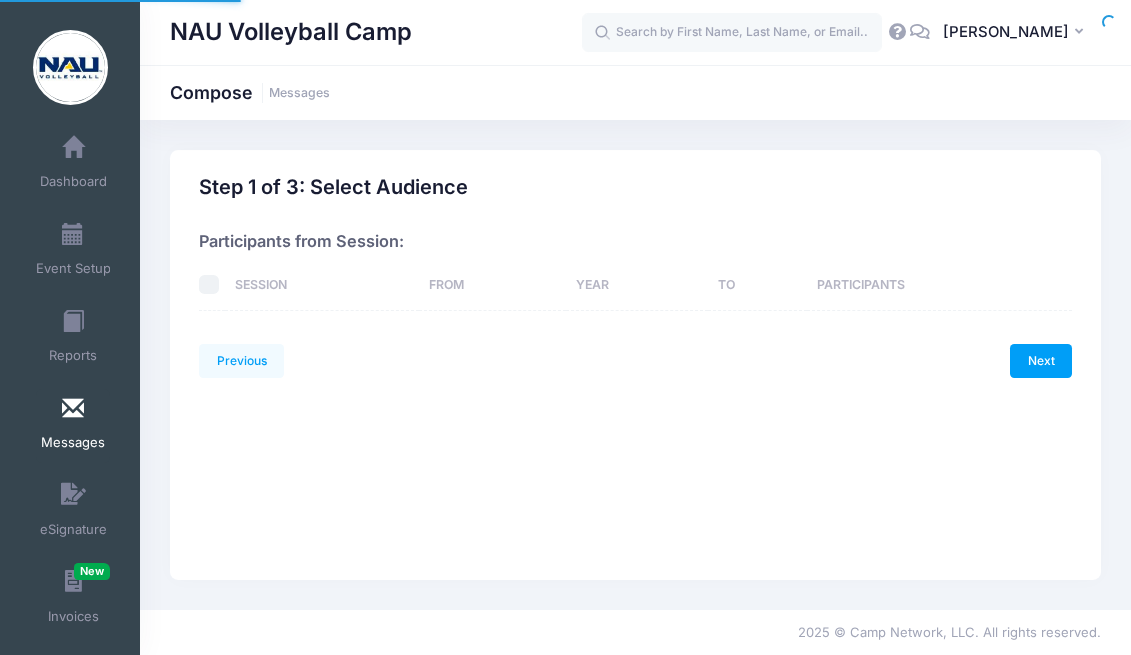 scroll, scrollTop: 0, scrollLeft: 0, axis: both 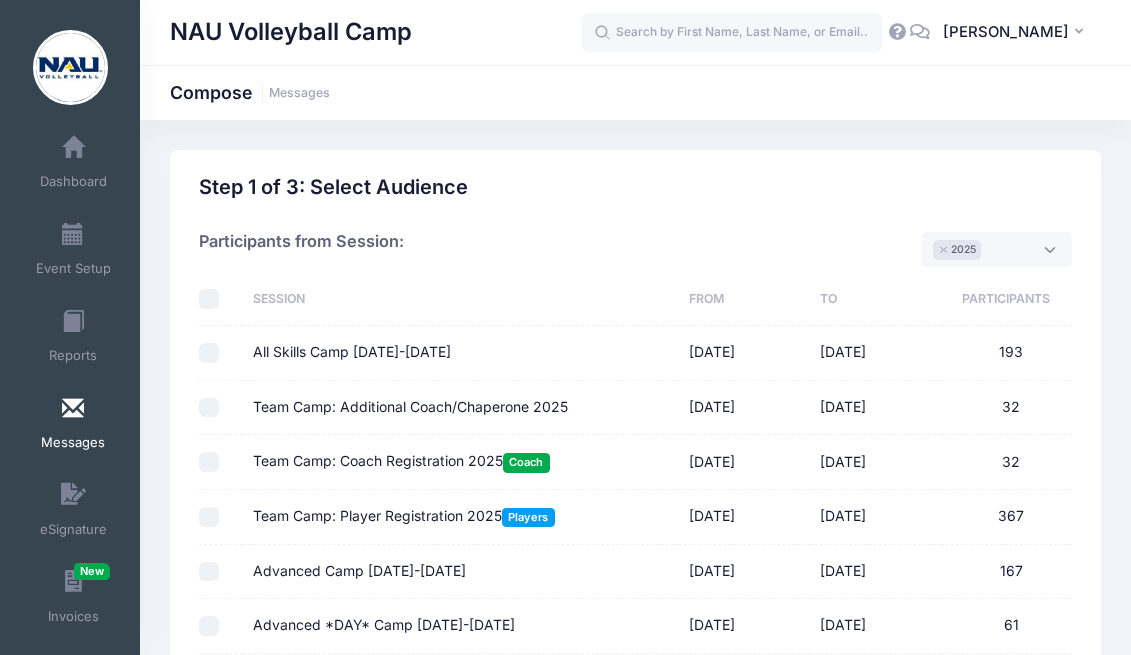 click at bounding box center (209, 299) 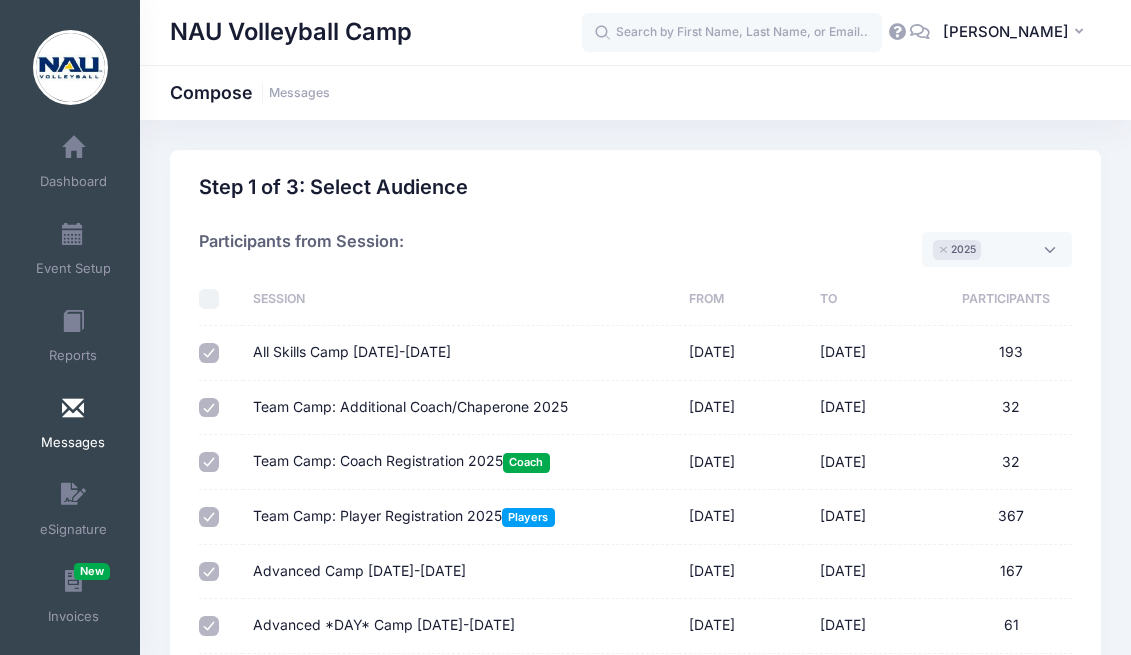 checkbox on "true" 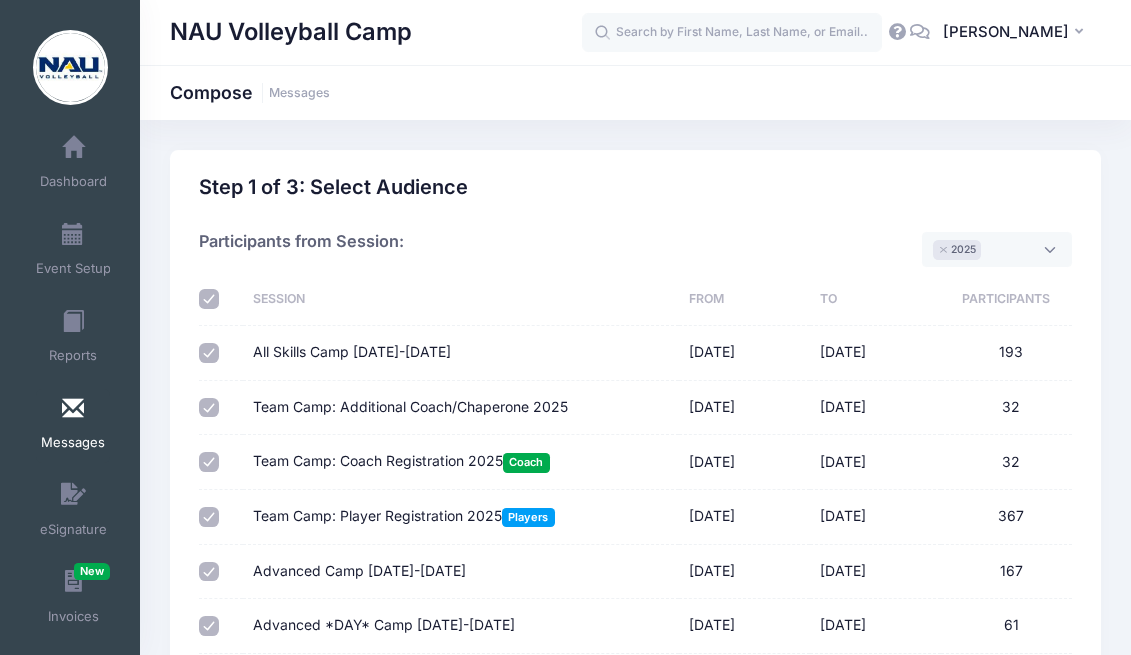 checkbox on "true" 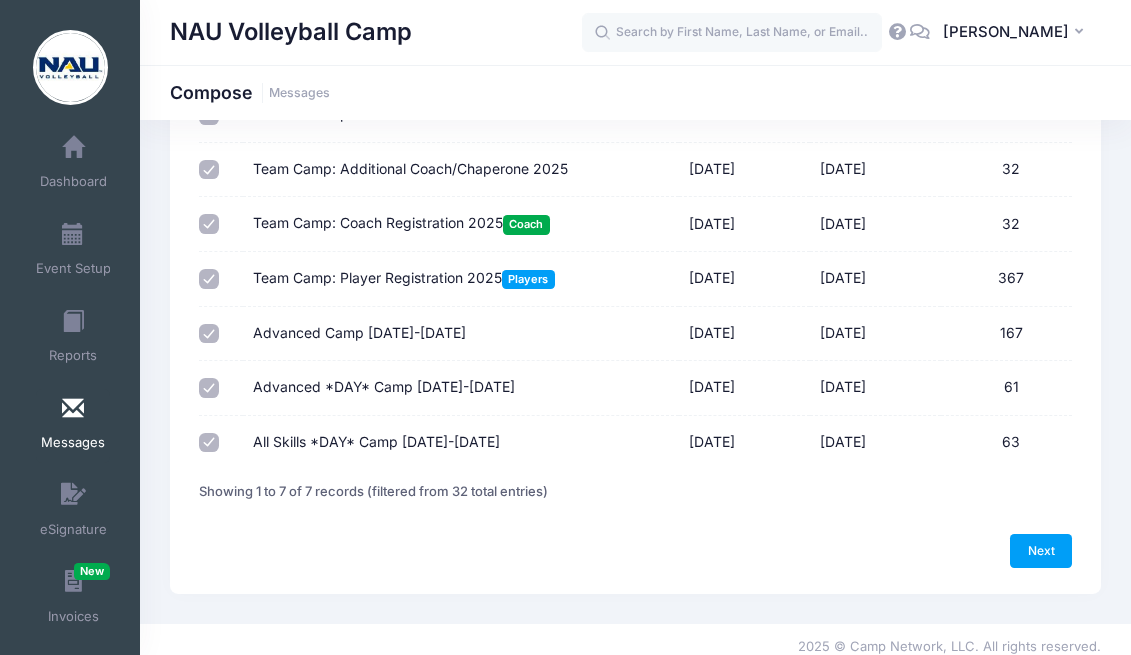 scroll, scrollTop: 254, scrollLeft: 0, axis: vertical 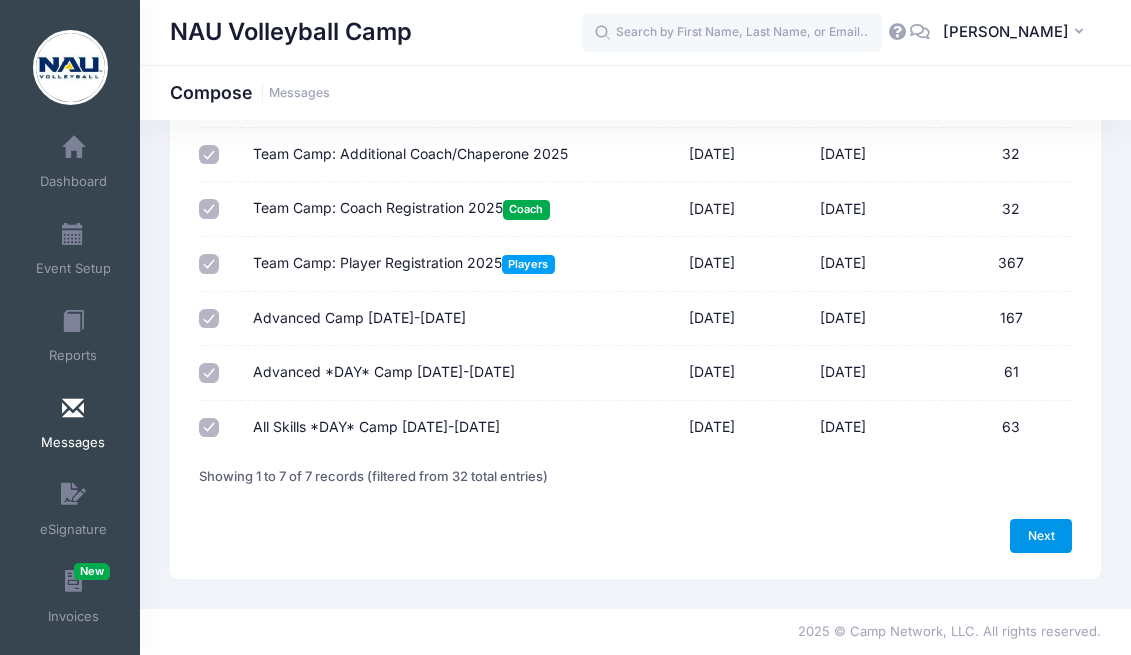 click on "Next" at bounding box center [1041, 536] 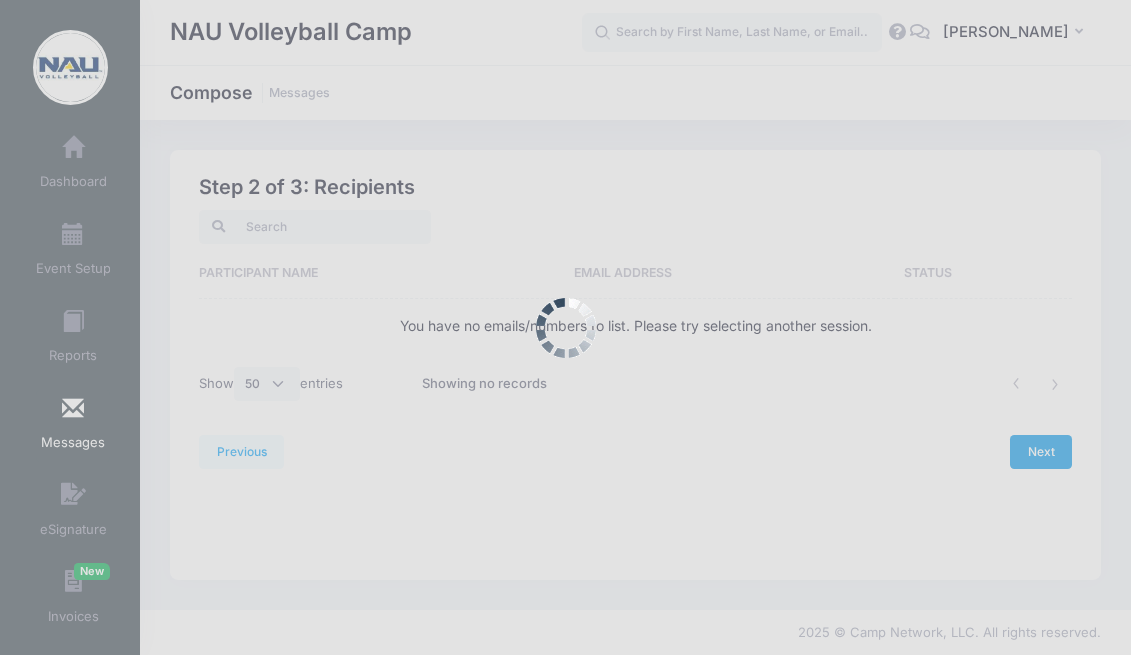 scroll, scrollTop: 0, scrollLeft: 0, axis: both 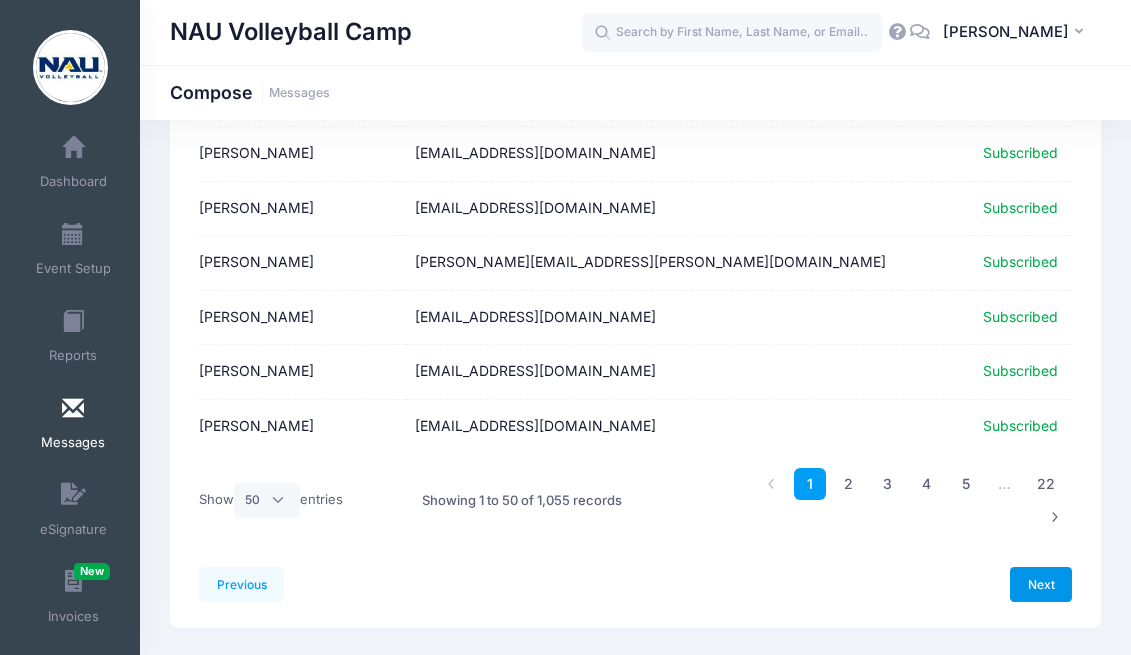 click on "Next" at bounding box center (1041, 584) 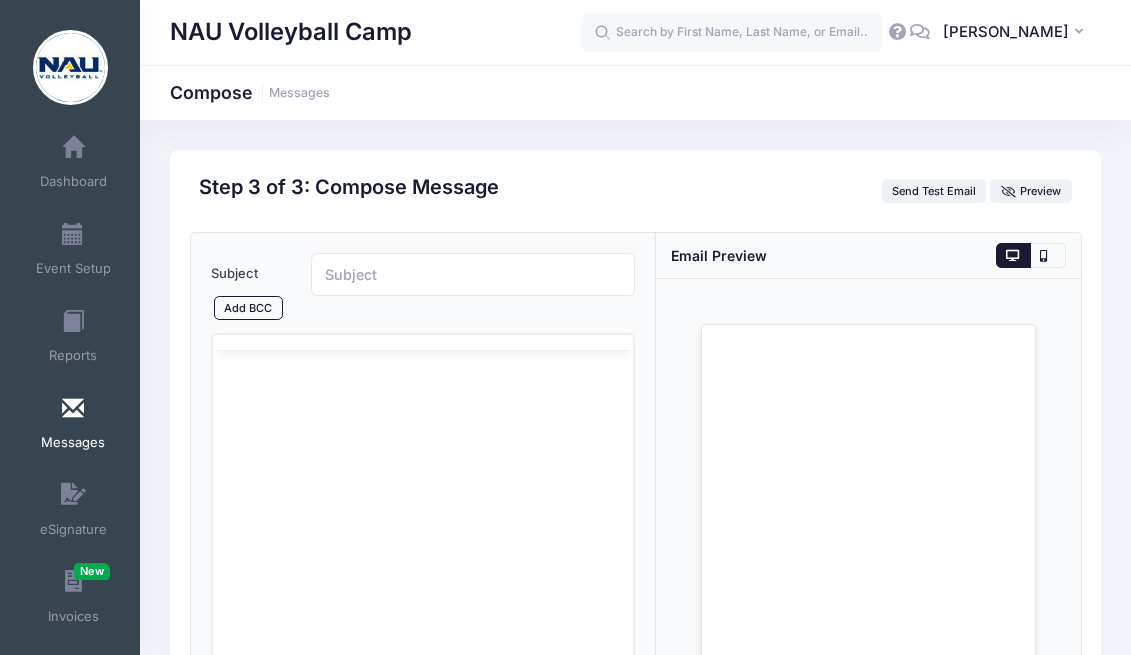 scroll, scrollTop: 0, scrollLeft: 0, axis: both 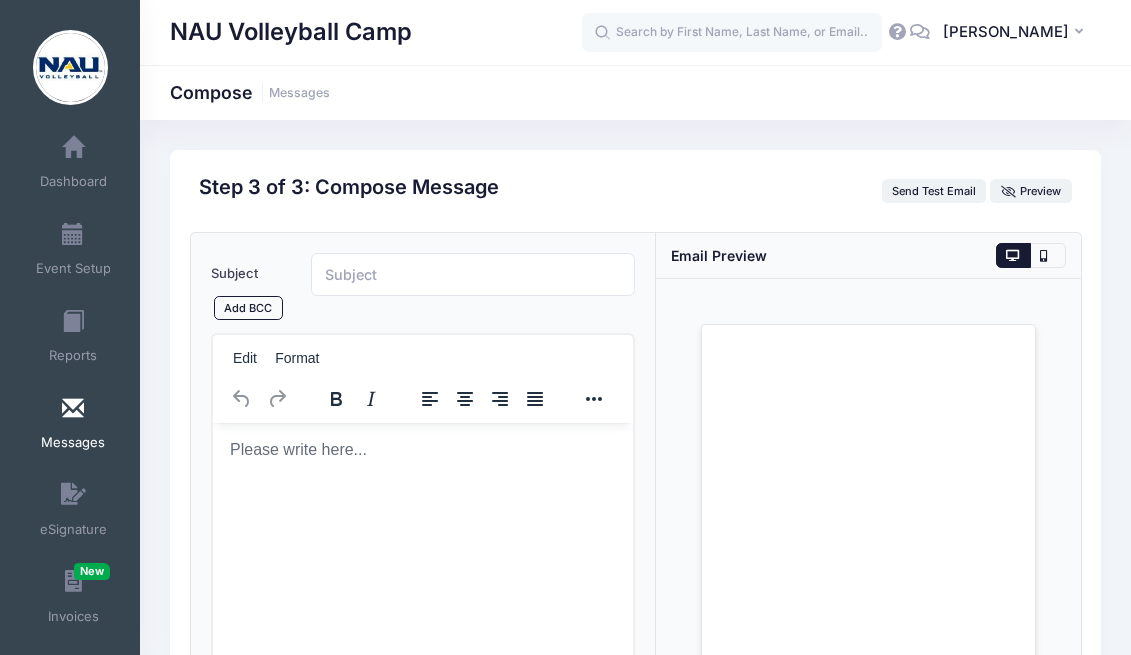 click at bounding box center [422, 450] 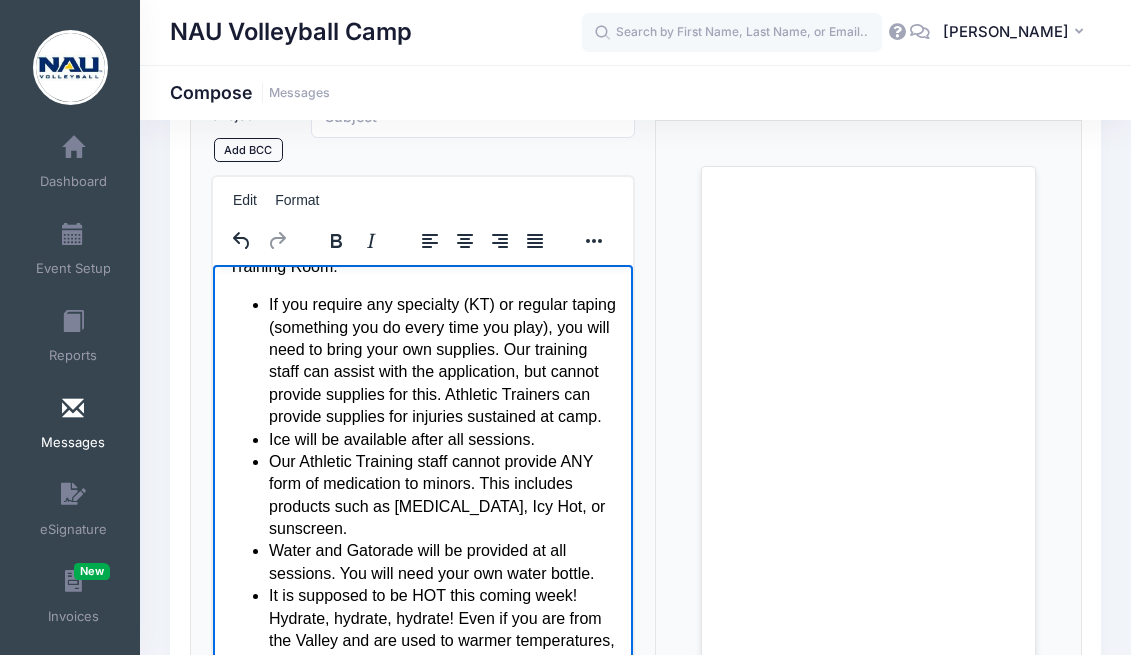 scroll, scrollTop: 174, scrollLeft: 0, axis: vertical 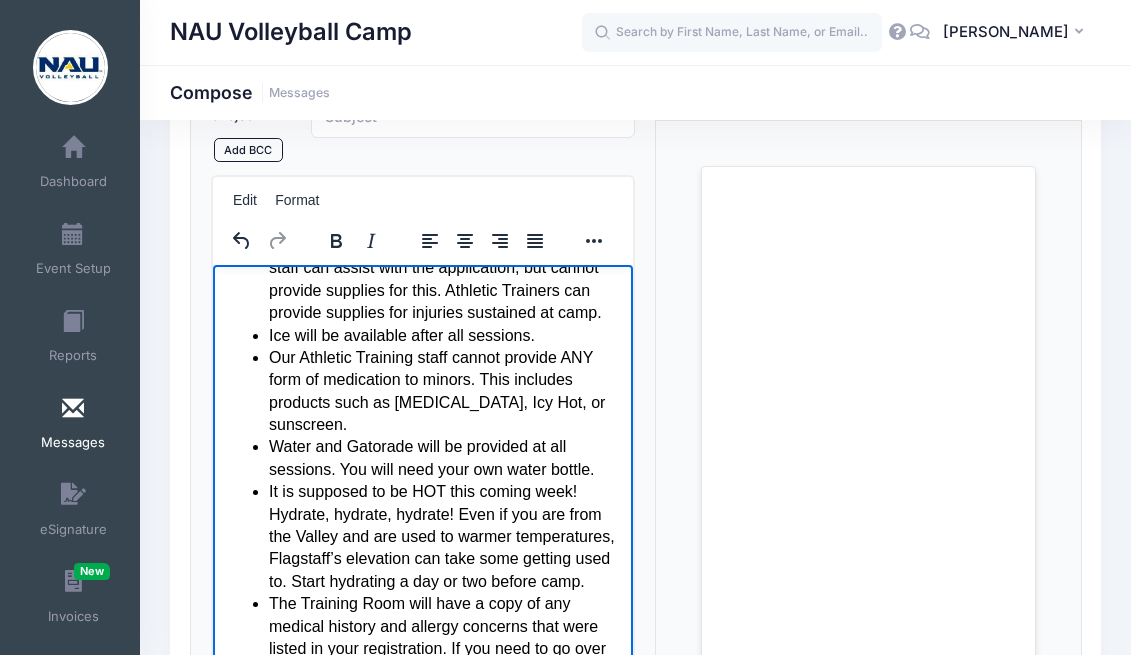 click on "Water and Gatorade will be provided at all sessions. You will need your own water bottle." at bounding box center [442, 458] 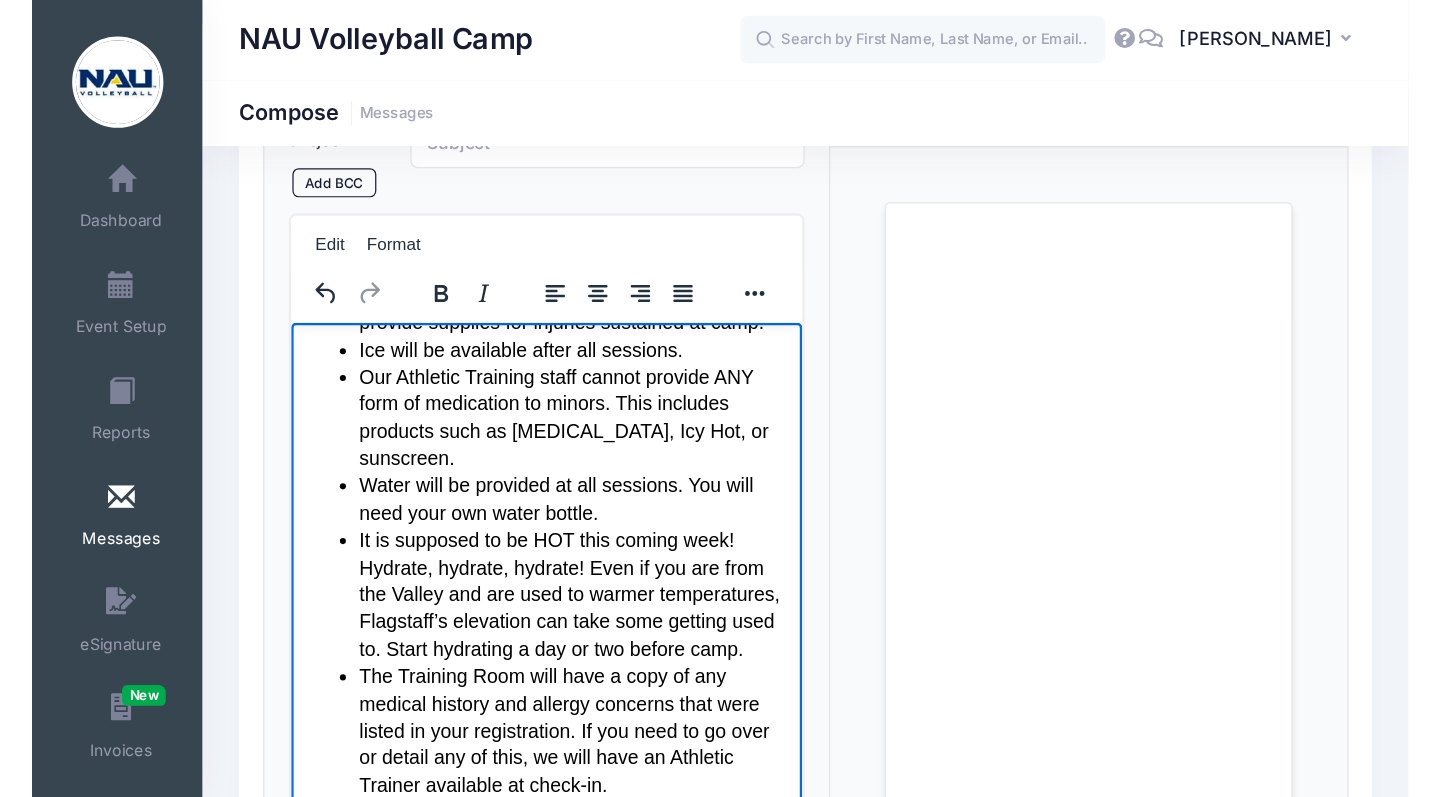 scroll, scrollTop: 244, scrollLeft: 0, axis: vertical 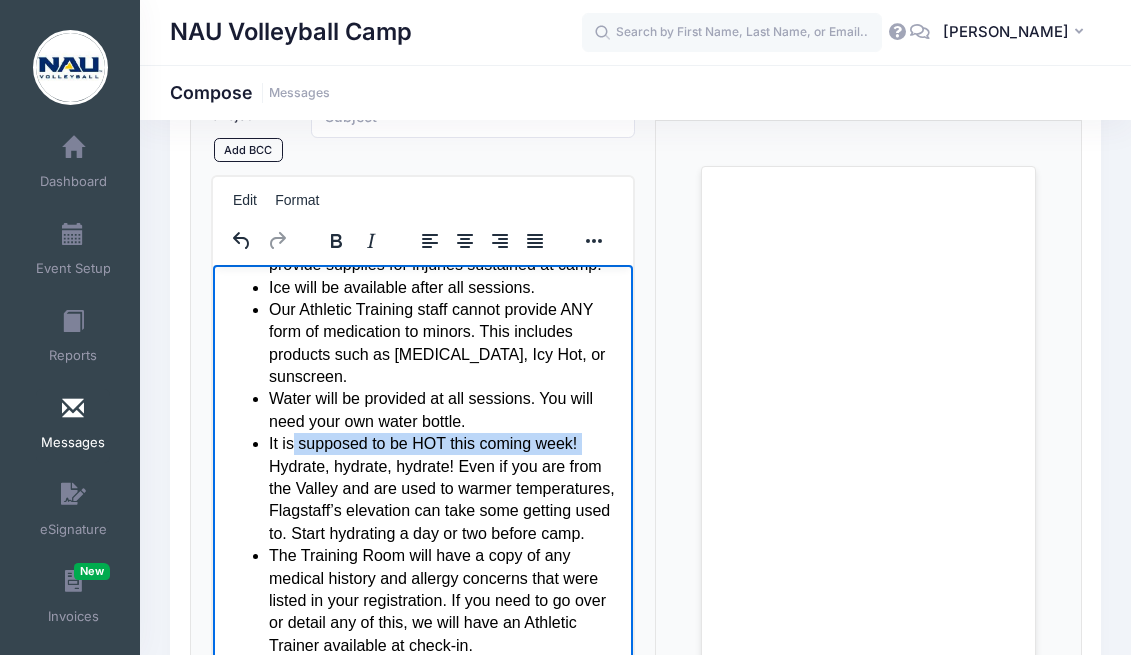 drag, startPoint x: 588, startPoint y: 442, endPoint x: 294, endPoint y: 433, distance: 294.13773 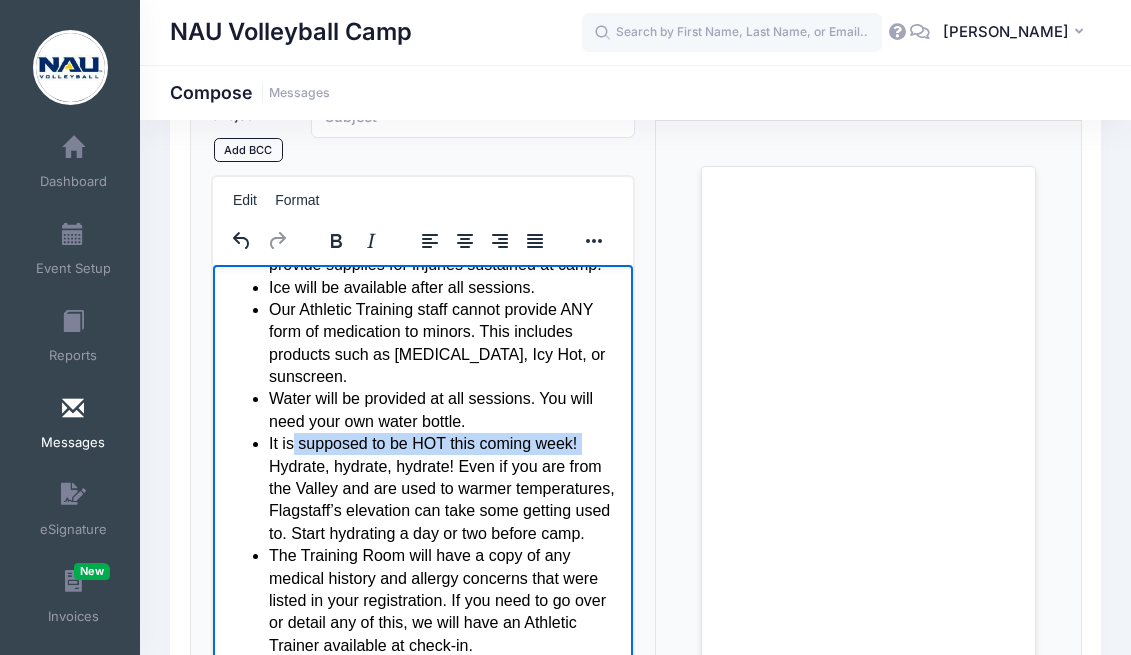 click on "It is supposed to be HOT this coming week! Hydrate, hydrate, hydrate! Even if you are from the Valley and are used to warmer temperatures, Flagstaff’s elevation can take some getting used to. Start hydrating a day or two before camp." at bounding box center (442, 489) 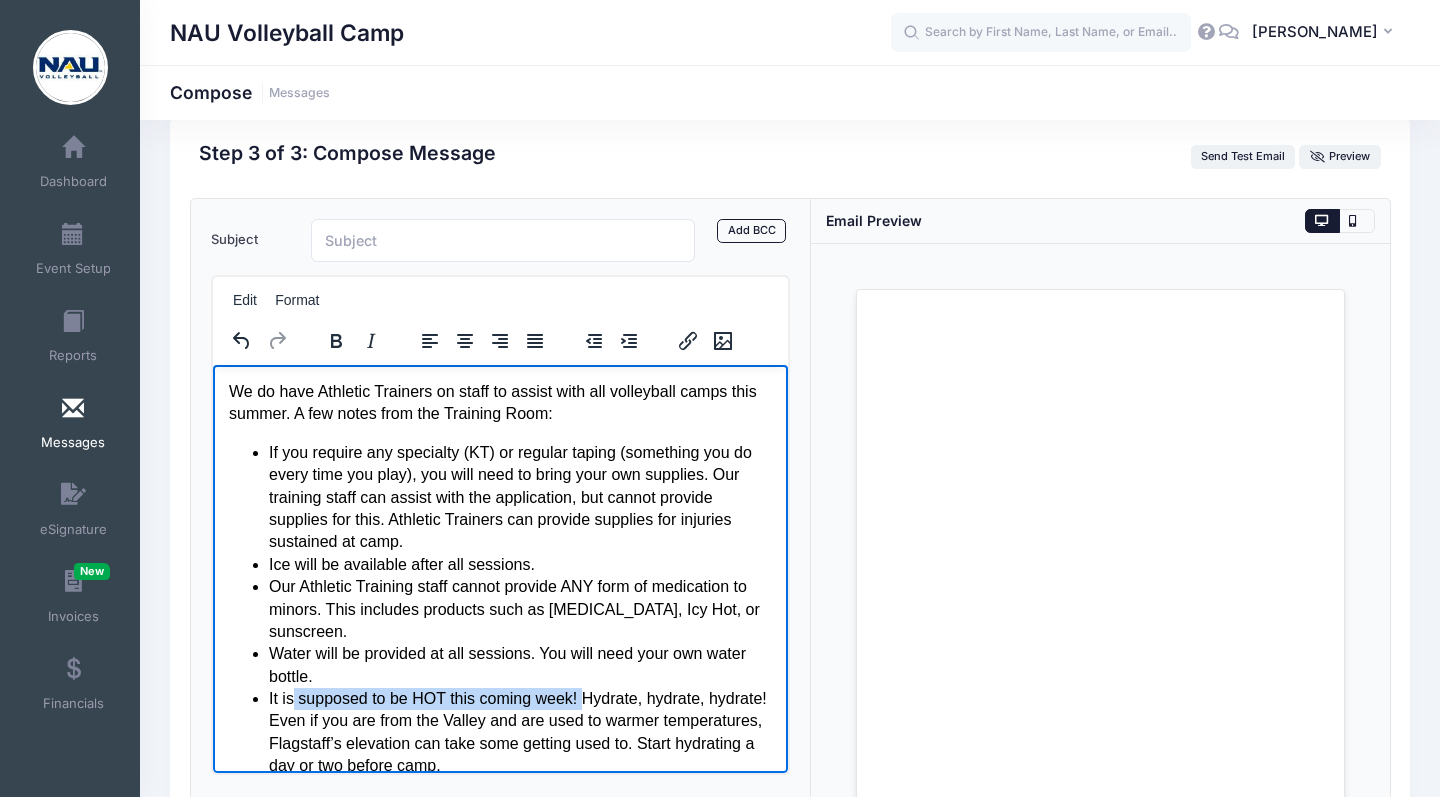 scroll, scrollTop: 26, scrollLeft: 0, axis: vertical 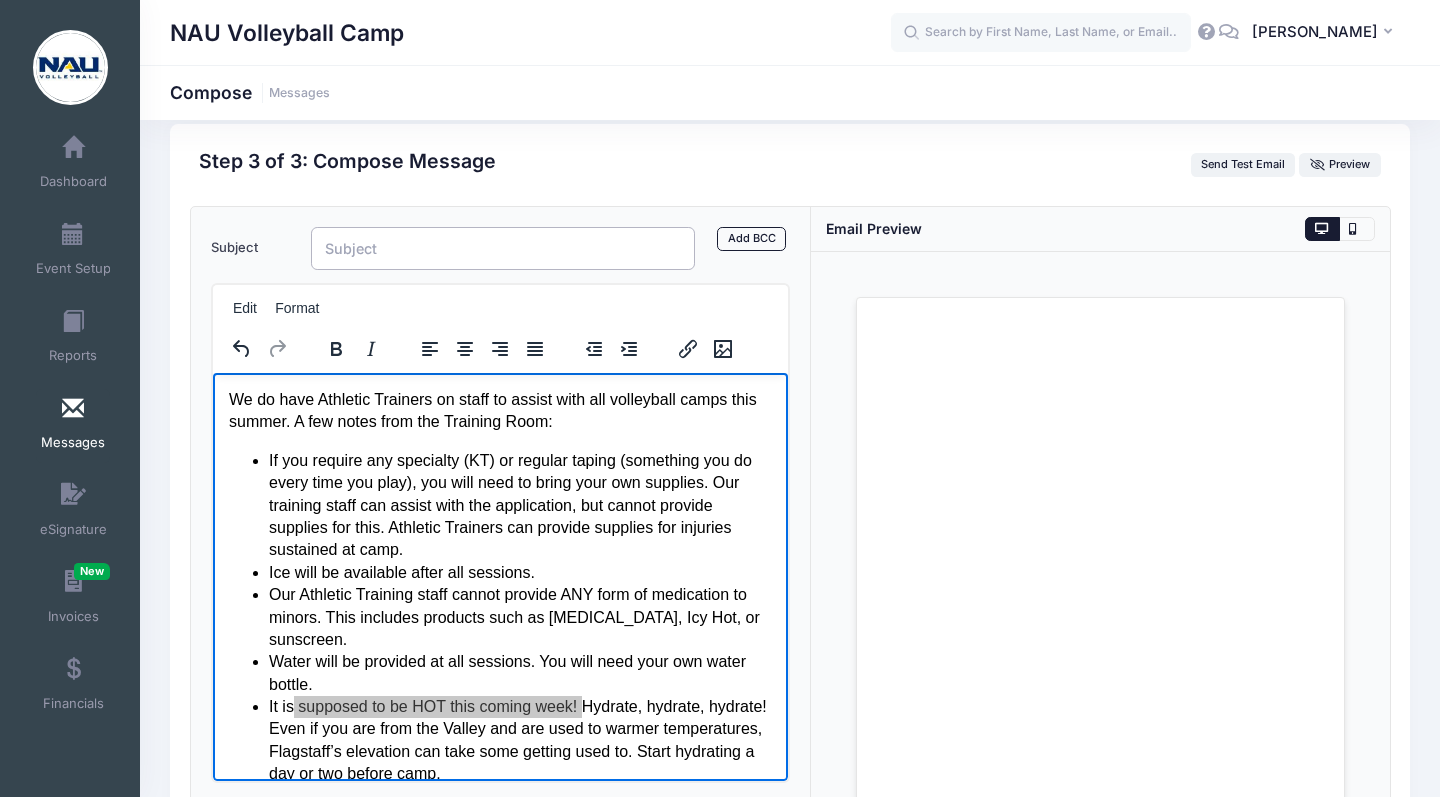 click on "Subject" at bounding box center (503, 248) 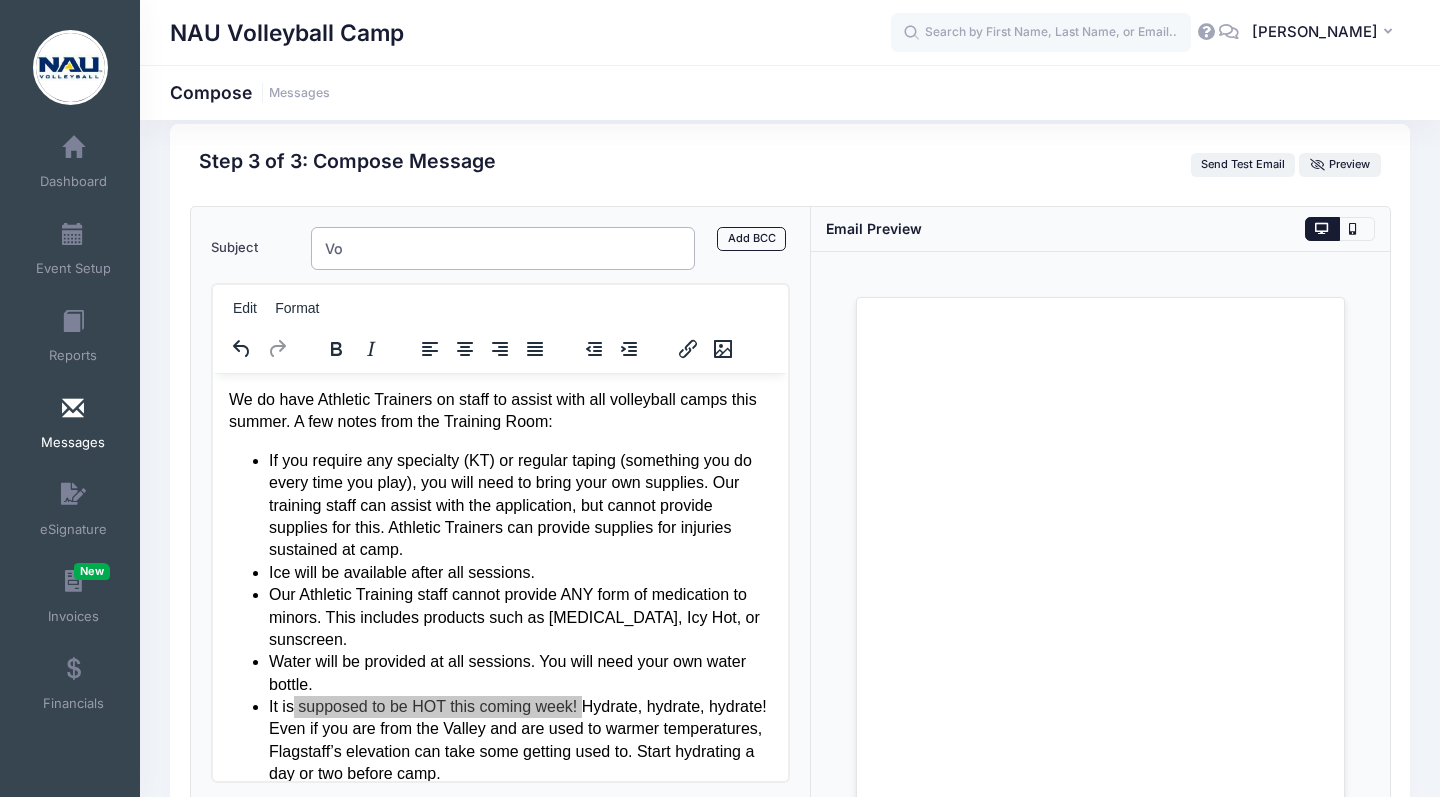 type on "V" 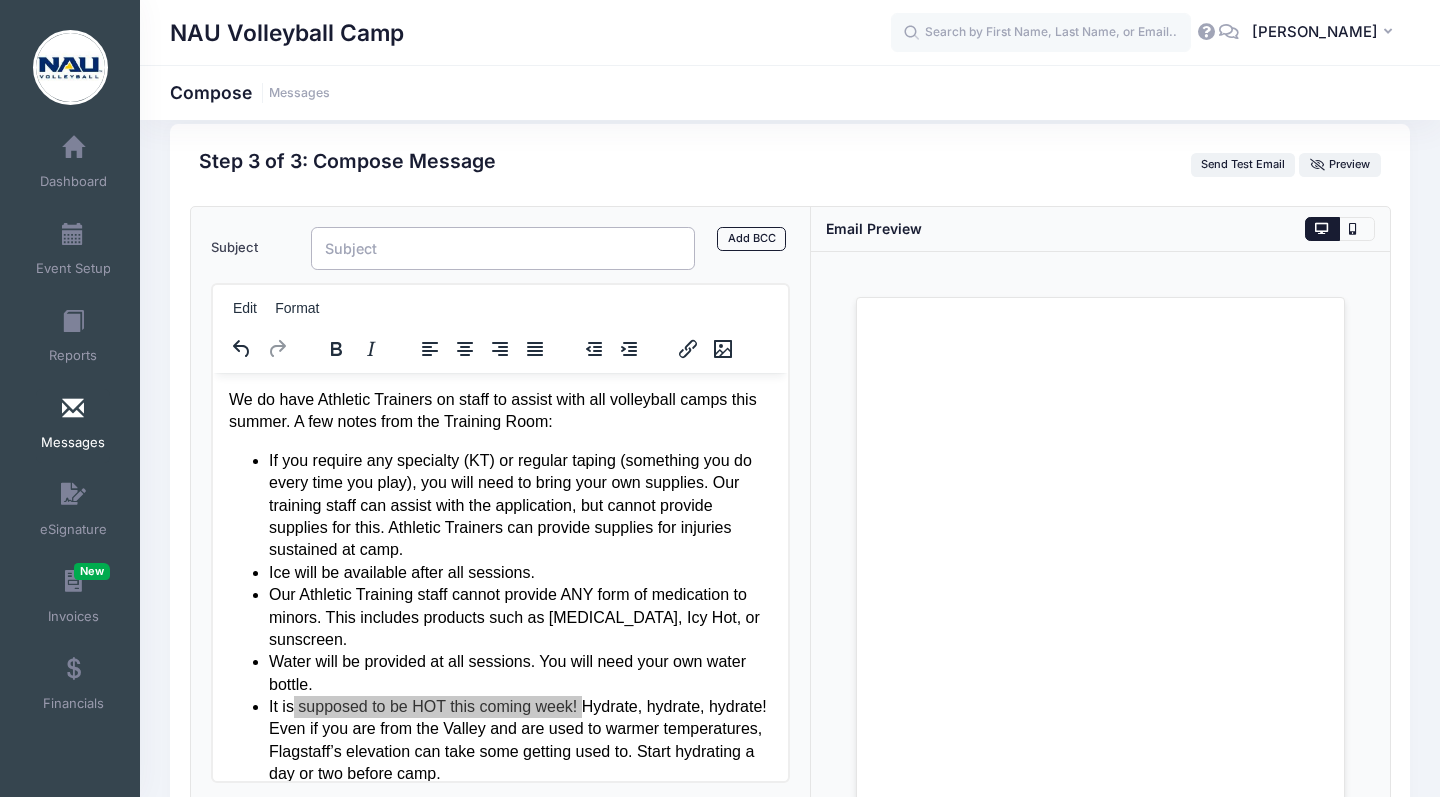 type on "N" 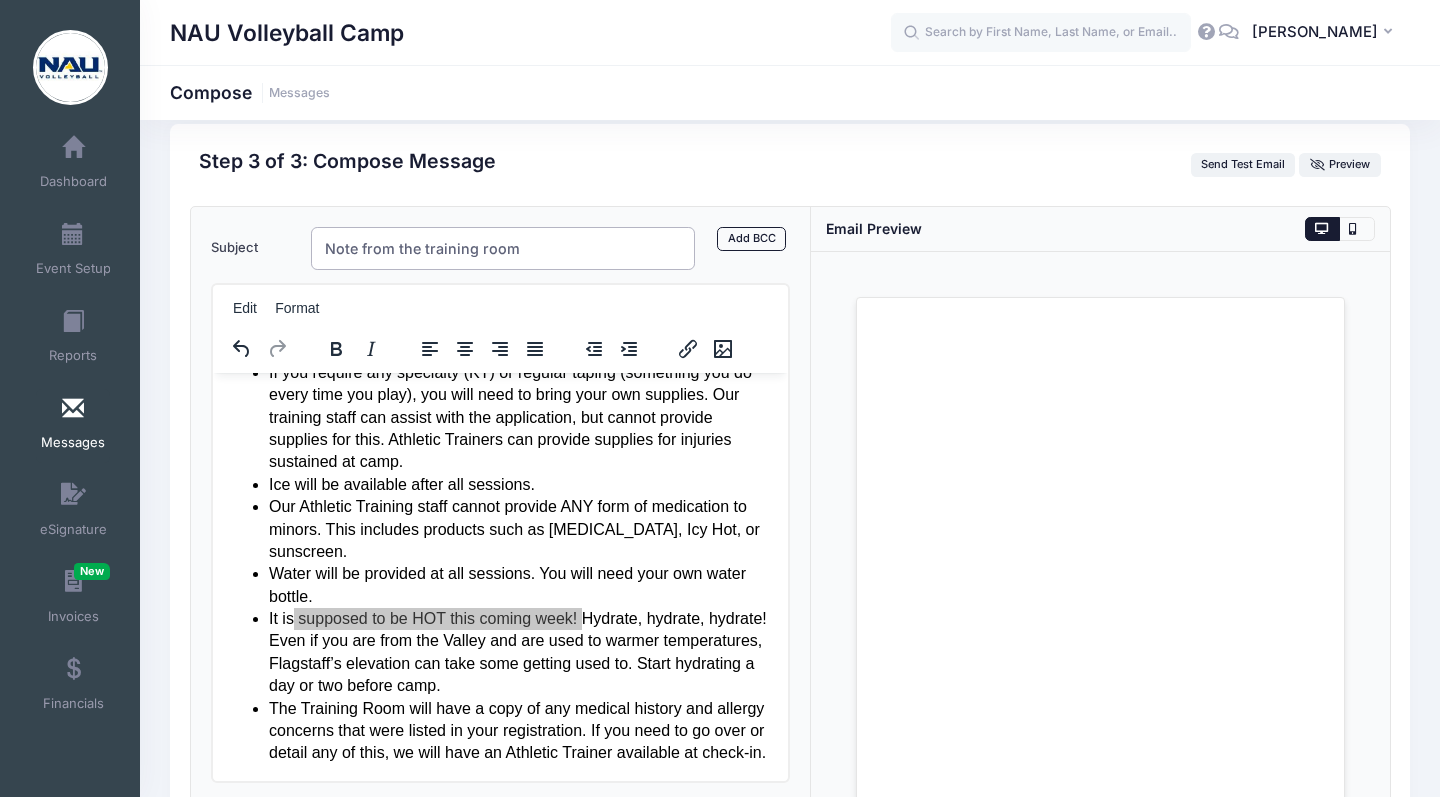 scroll, scrollTop: 104, scrollLeft: 0, axis: vertical 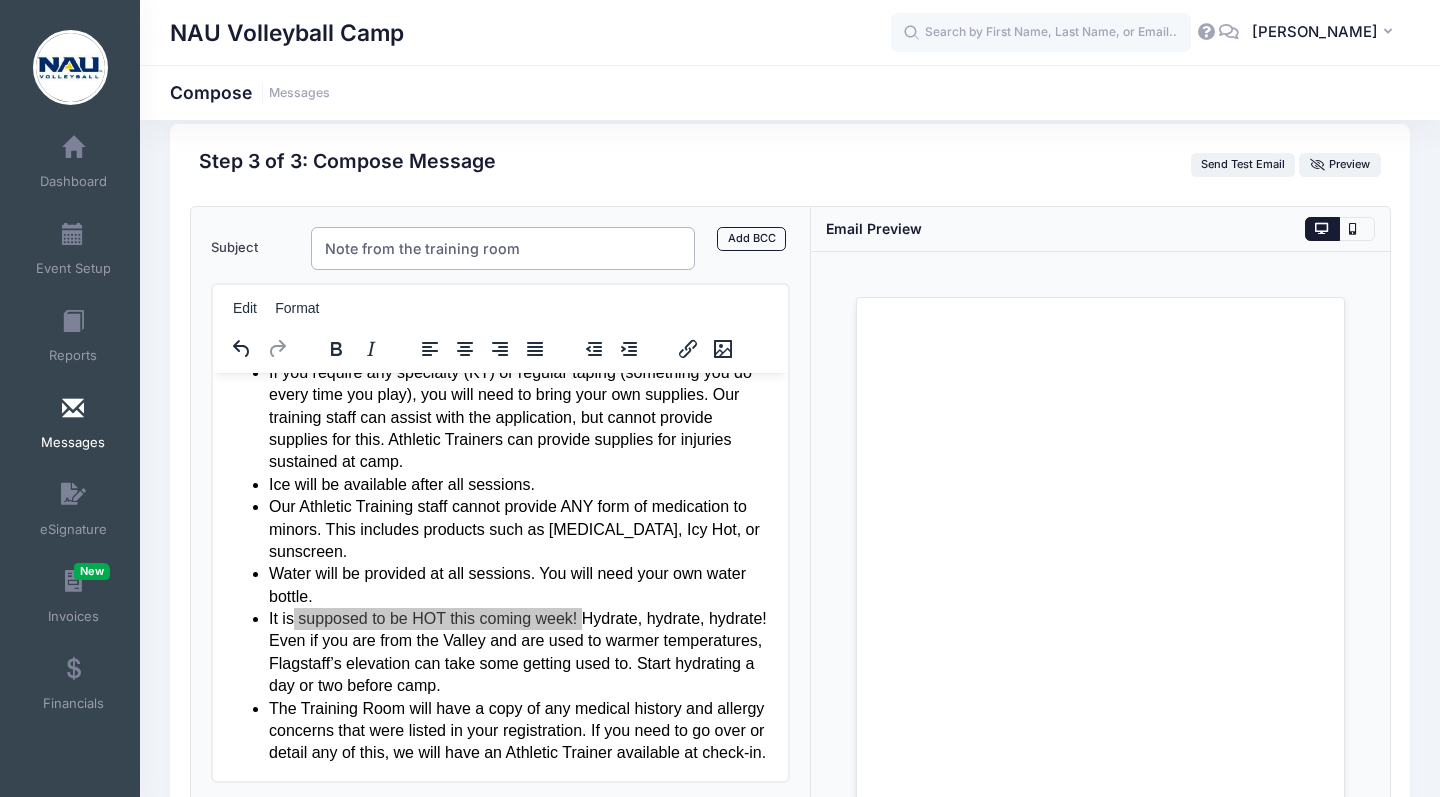 type on "Note from the training room" 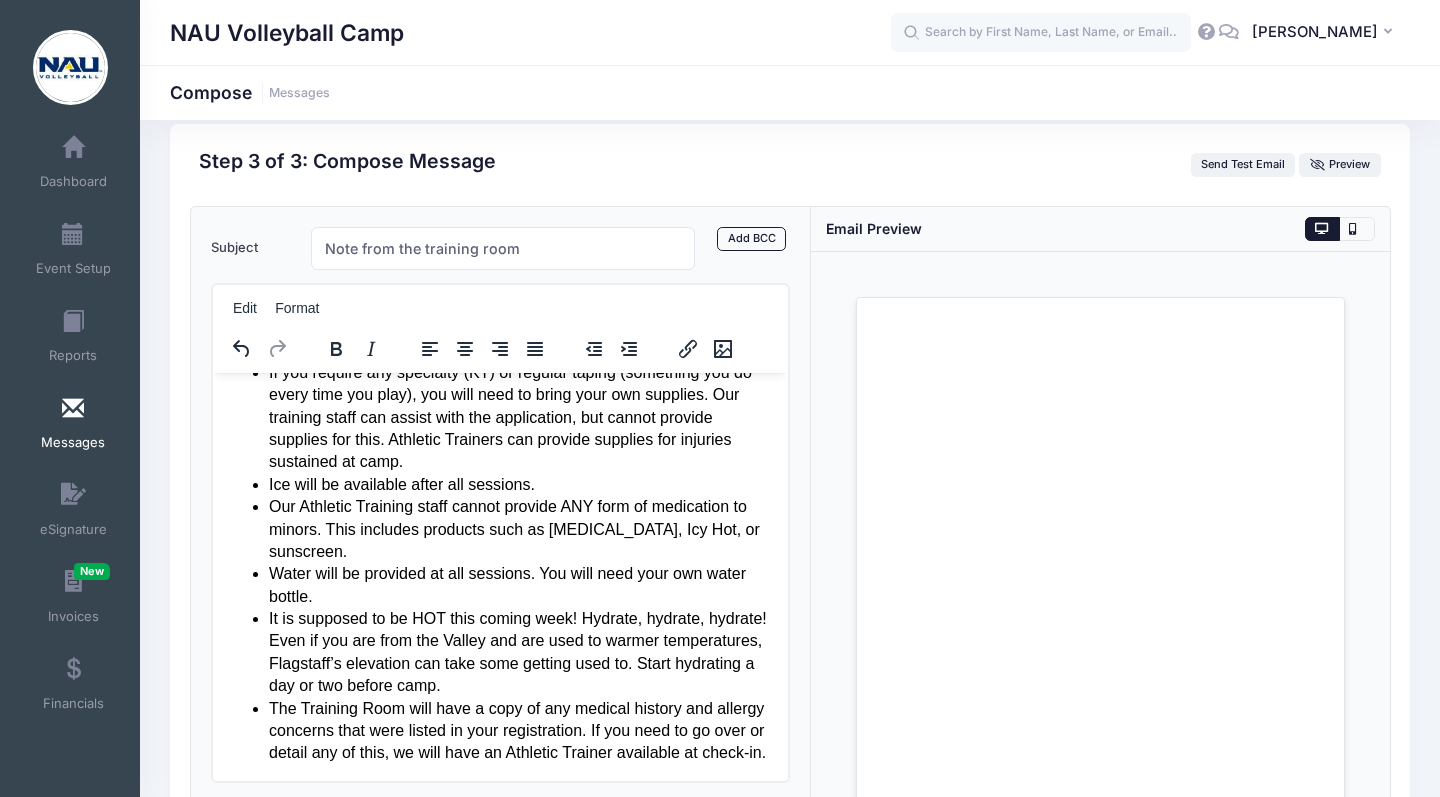 click on "It is supposed to be HOT this coming week! Hydrate, hydrate, hydrate! Even if you are from the Valley and are used to warmer temperatures, Flagstaff’s elevation can take some getting used to. Start hydrating a day or two before camp." at bounding box center [519, 652] 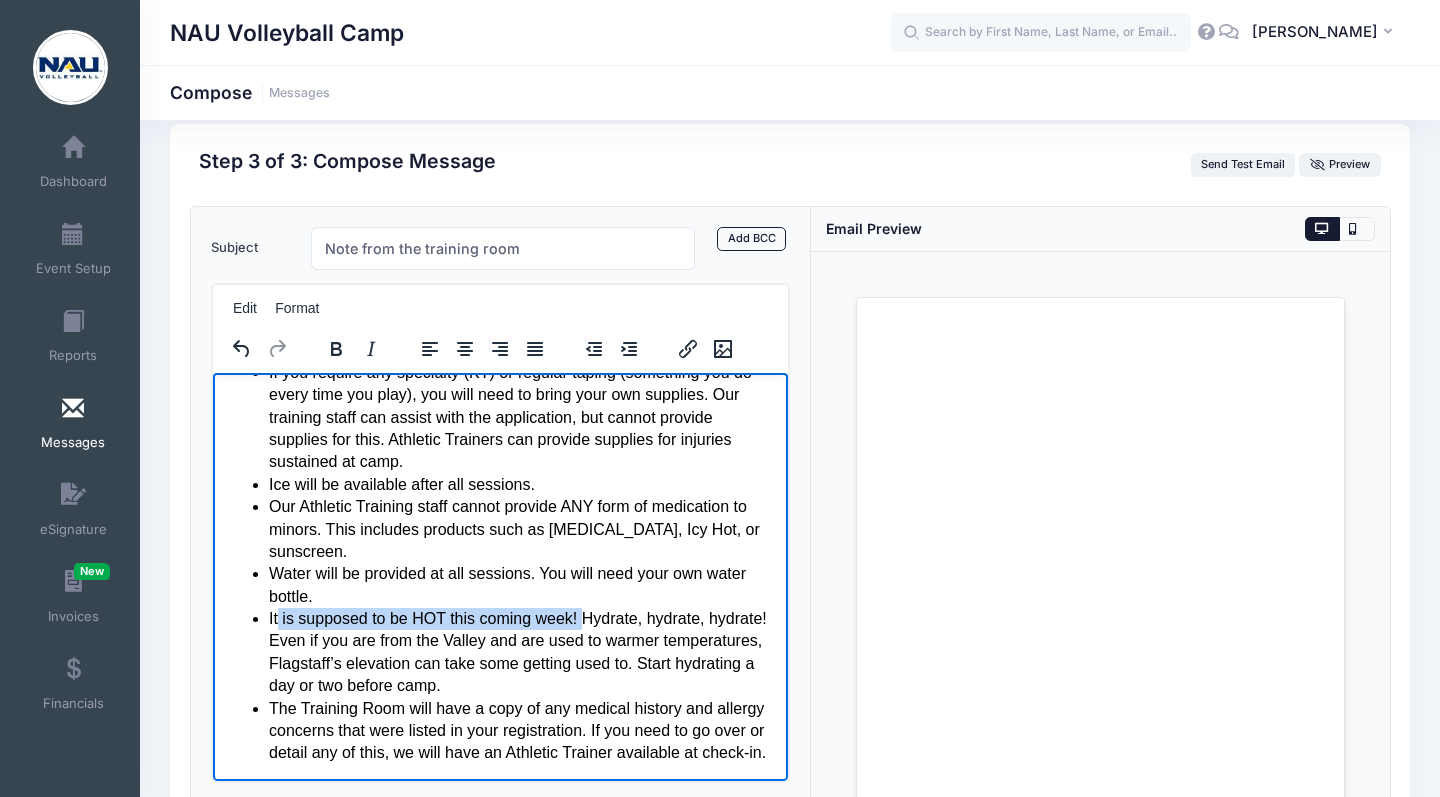 drag, startPoint x: 588, startPoint y: 597, endPoint x: 279, endPoint y: 594, distance: 309.01456 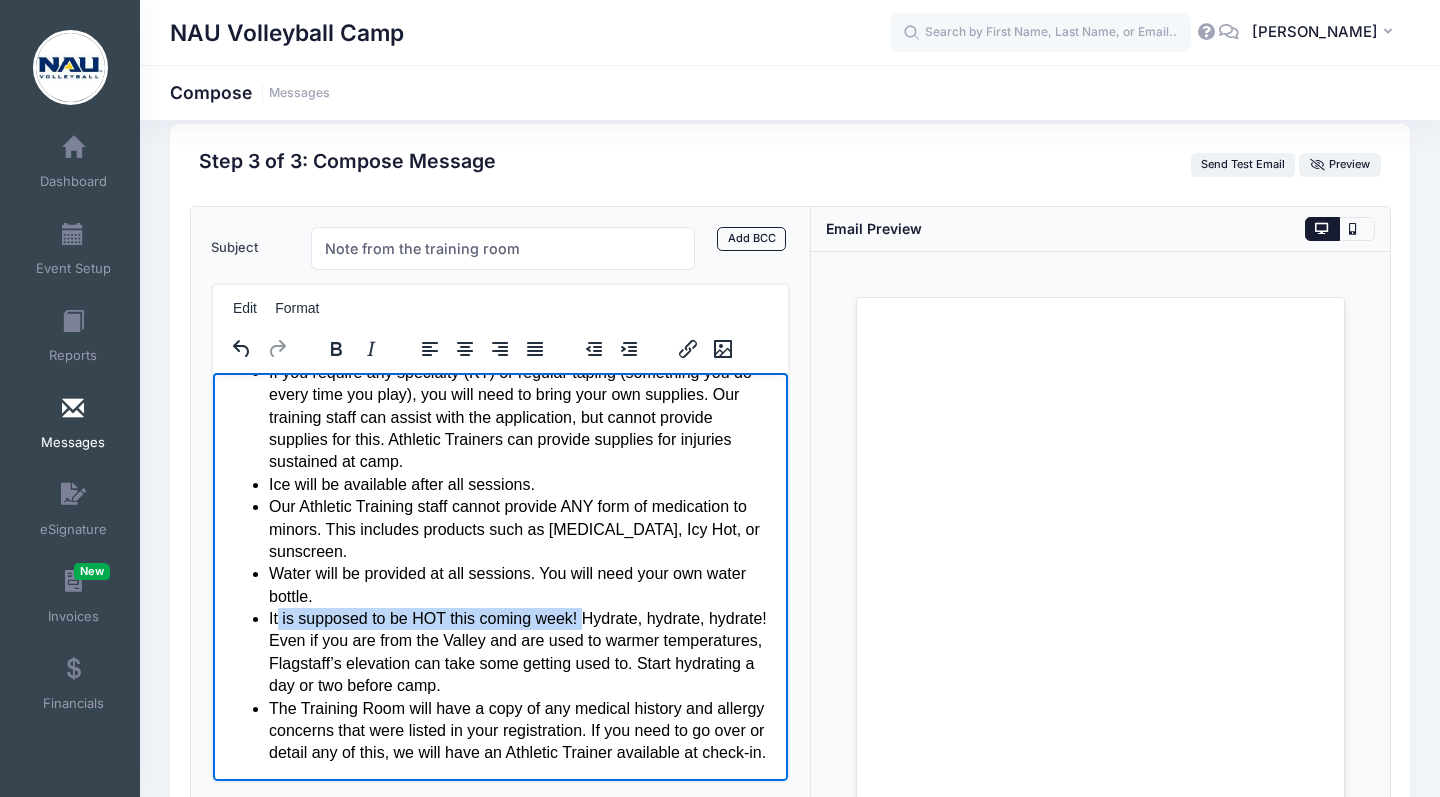 click on "It is supposed to be HOT this coming week! Hydrate, hydrate, hydrate! Even if you are from the Valley and are used to warmer temperatures, Flagstaff’s elevation can take some getting used to. Start hydrating a day or two before camp." at bounding box center [519, 652] 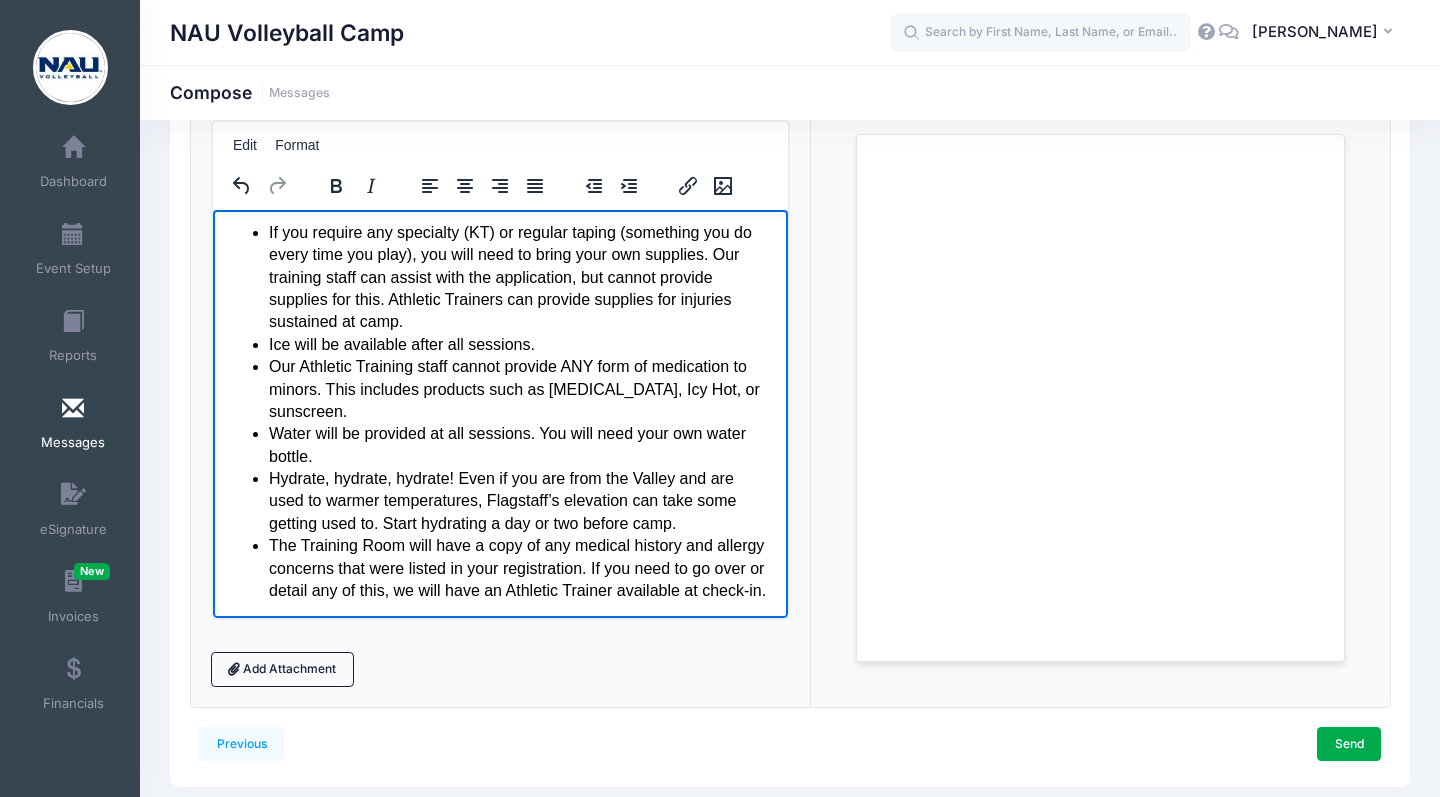 scroll, scrollTop: 192, scrollLeft: 0, axis: vertical 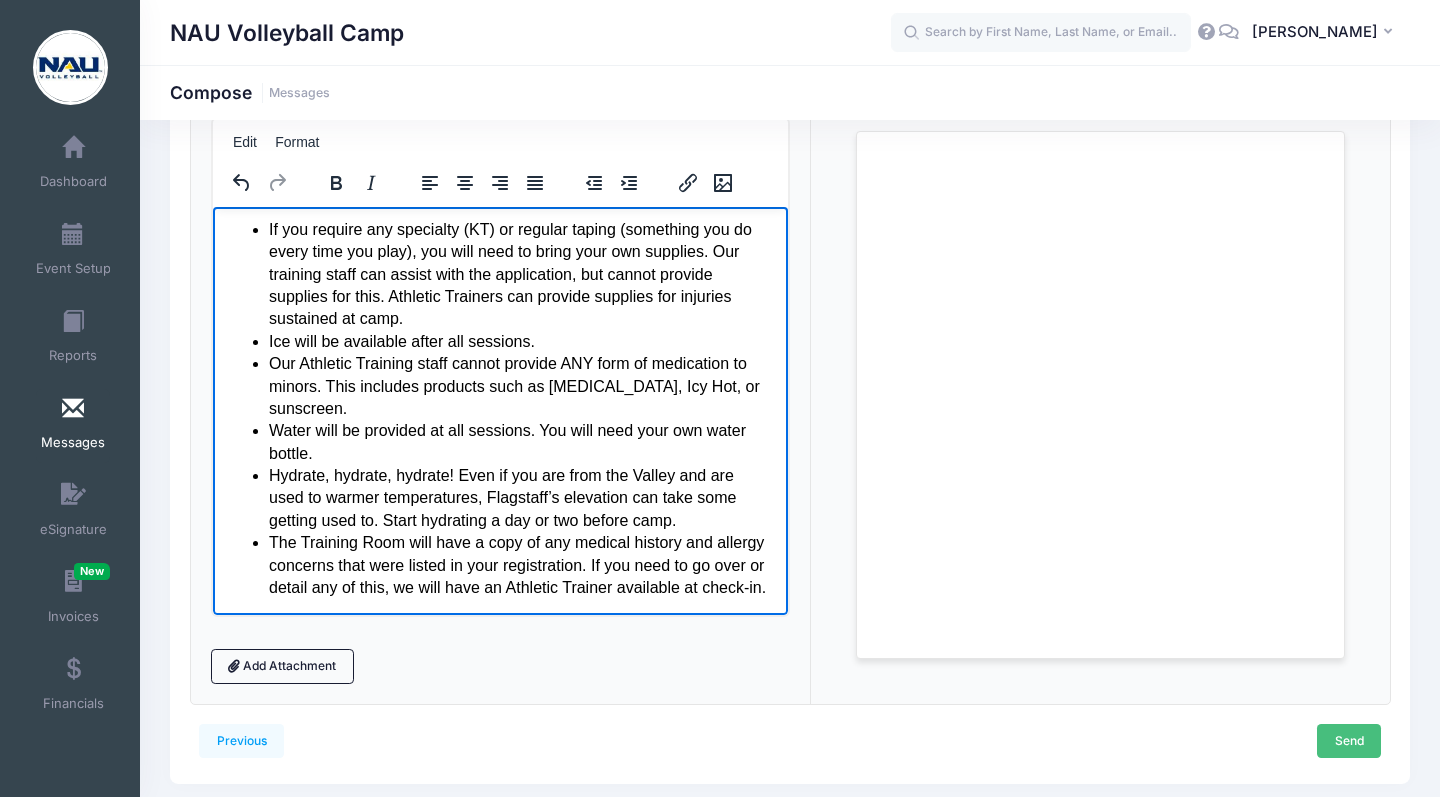 click on "Send" at bounding box center [1349, 741] 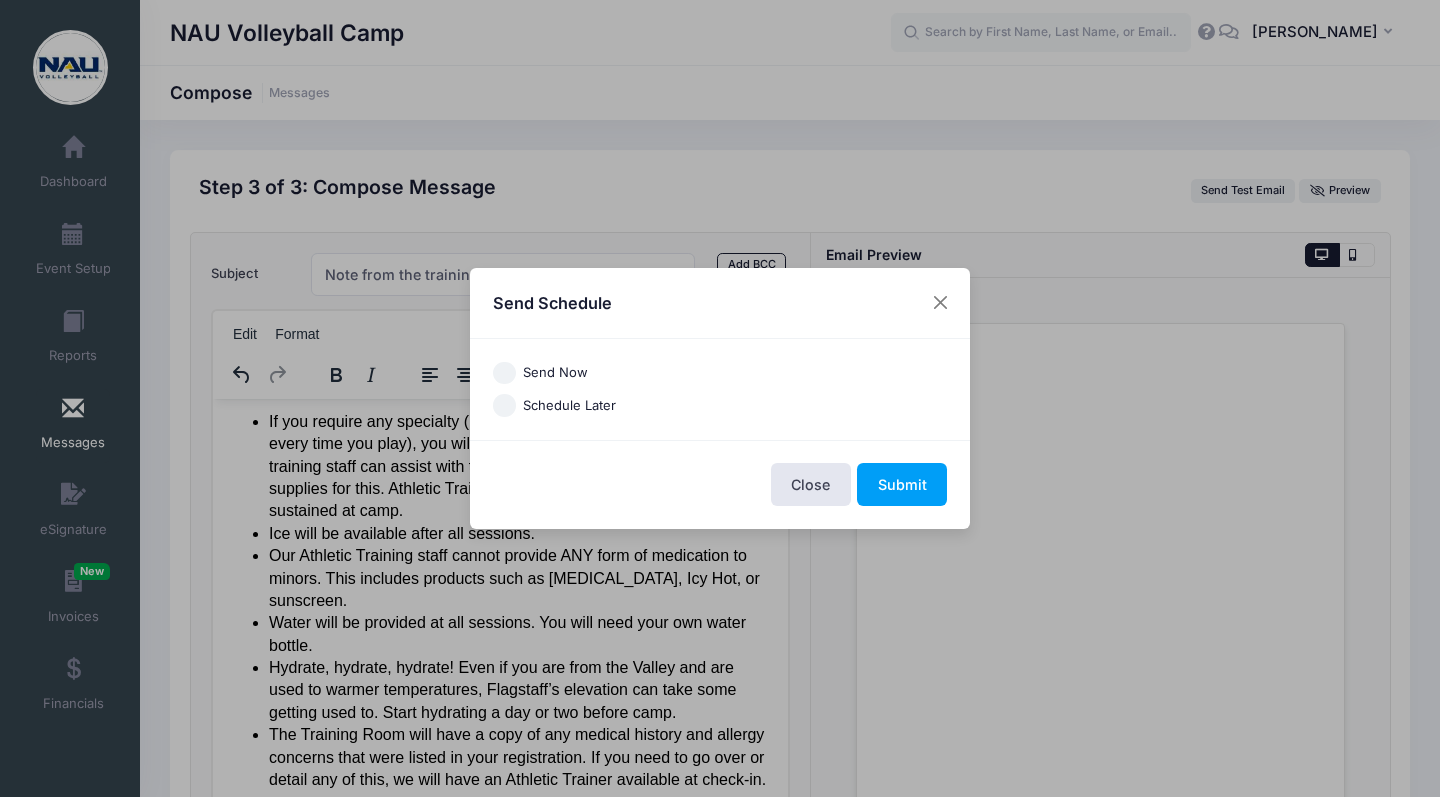 click on "Send Now" at bounding box center [555, 373] 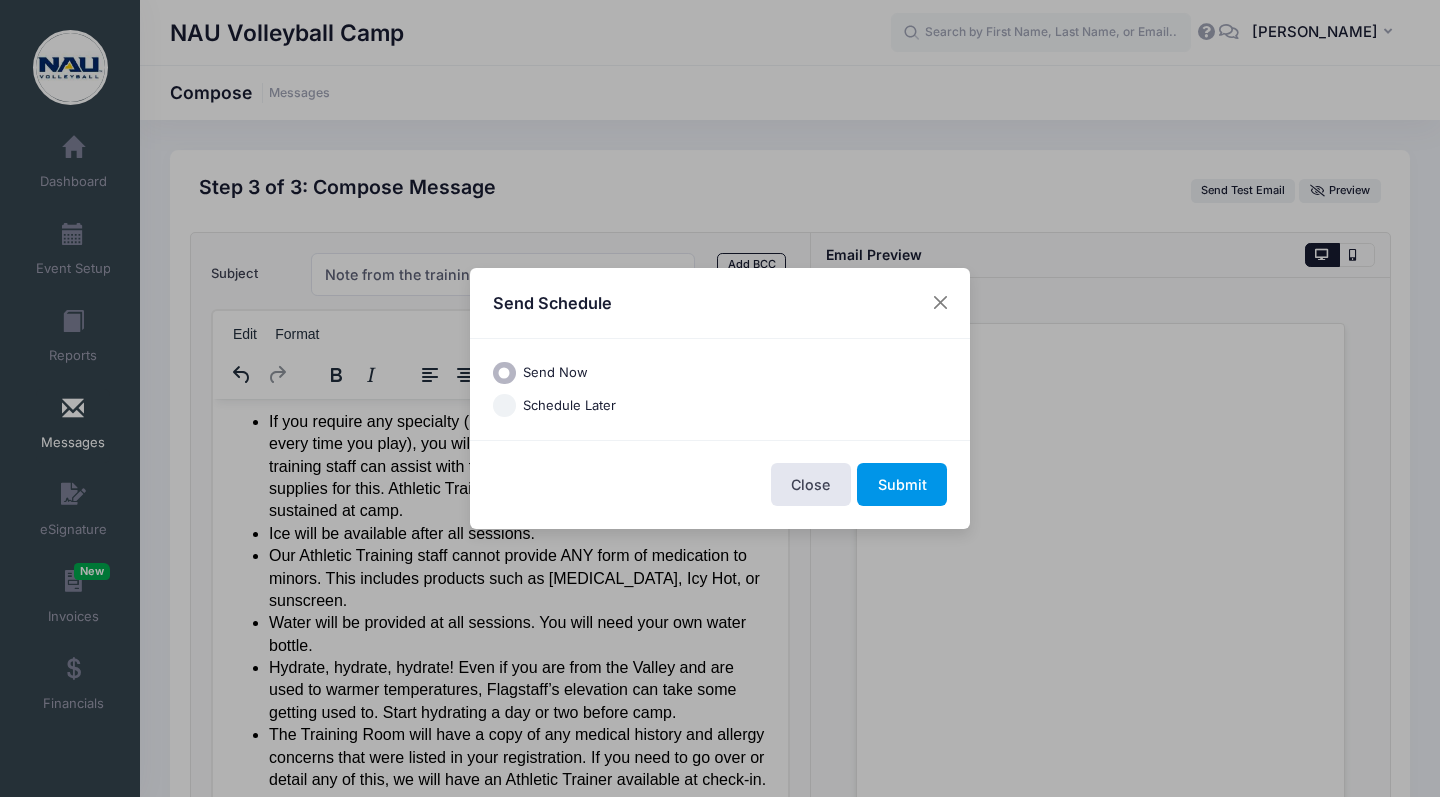 click on "Submit" at bounding box center (902, 484) 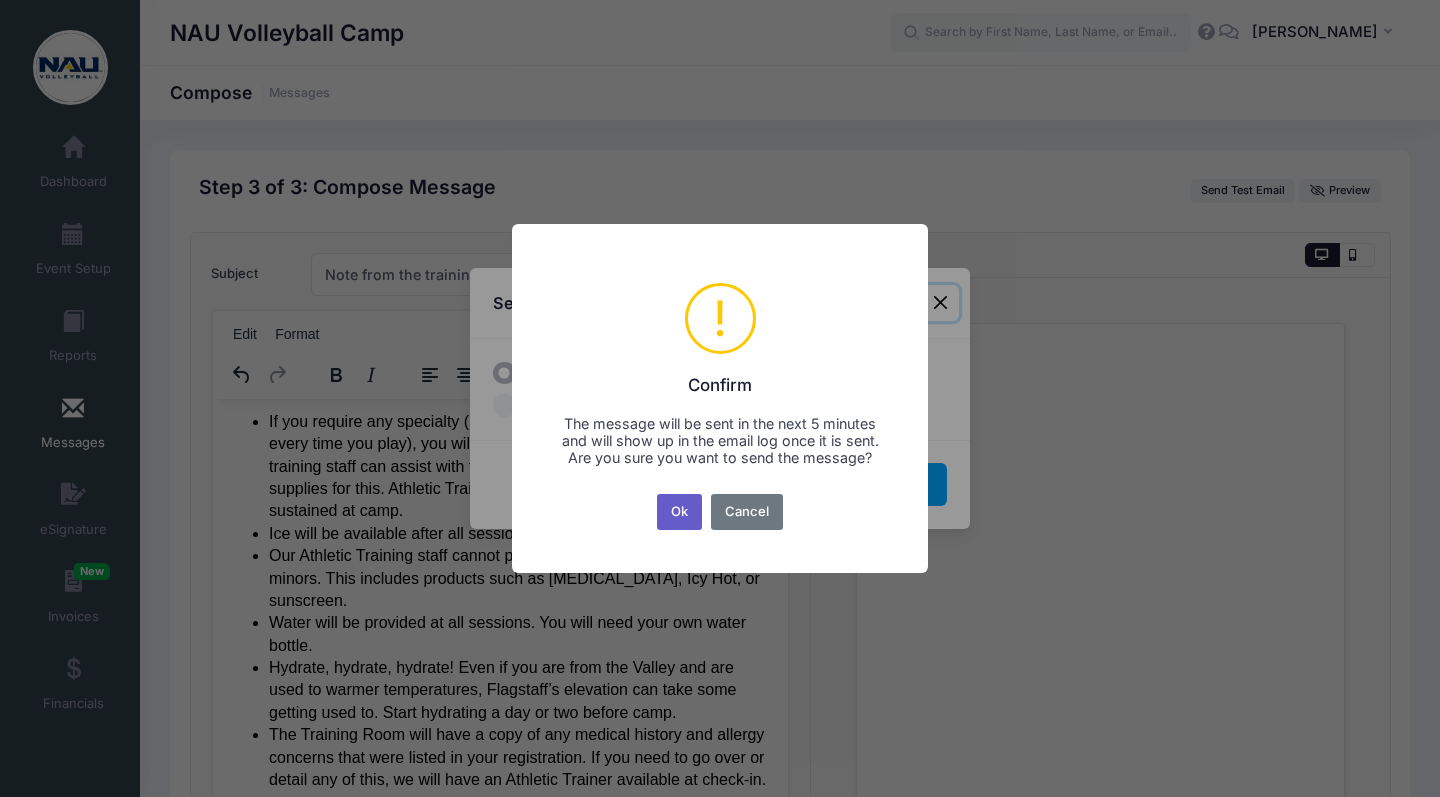 click on "Ok" at bounding box center [680, 512] 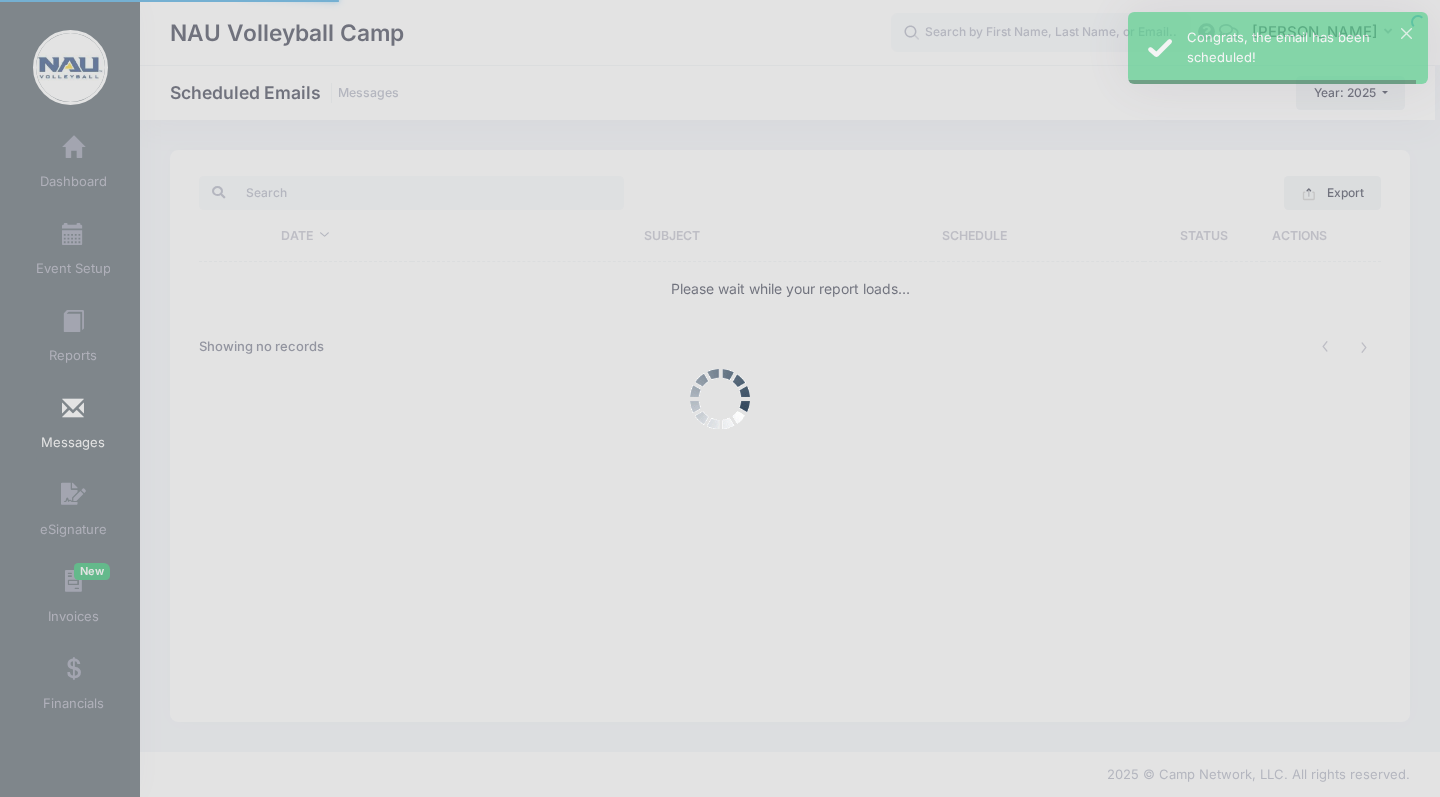scroll, scrollTop: 0, scrollLeft: 0, axis: both 